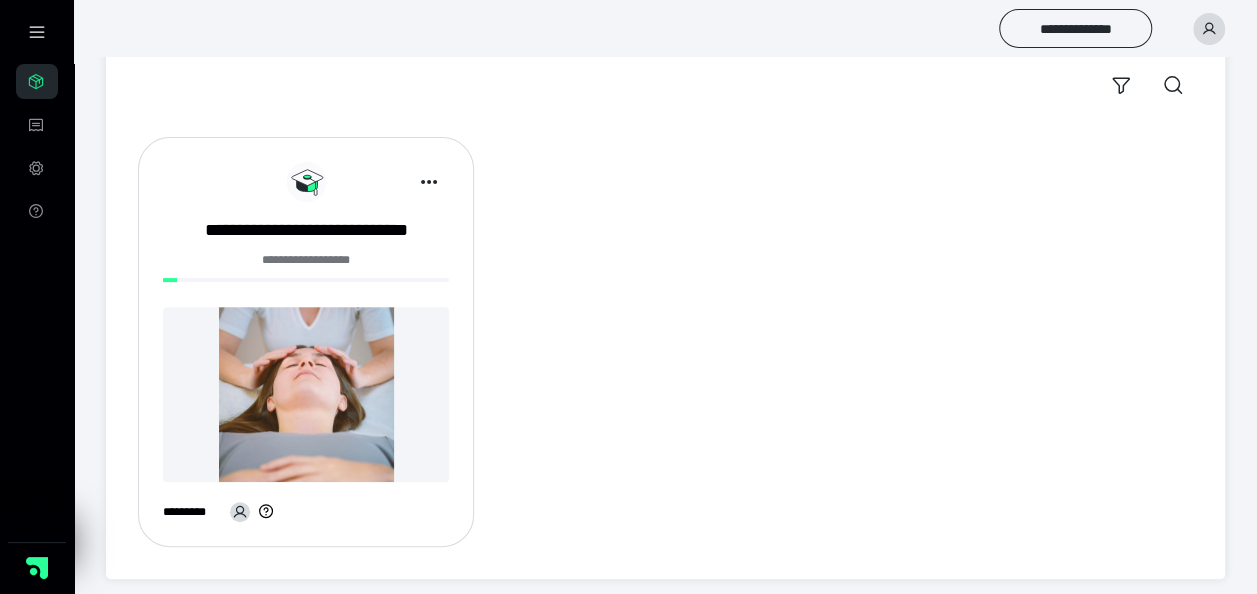 scroll, scrollTop: 0, scrollLeft: 0, axis: both 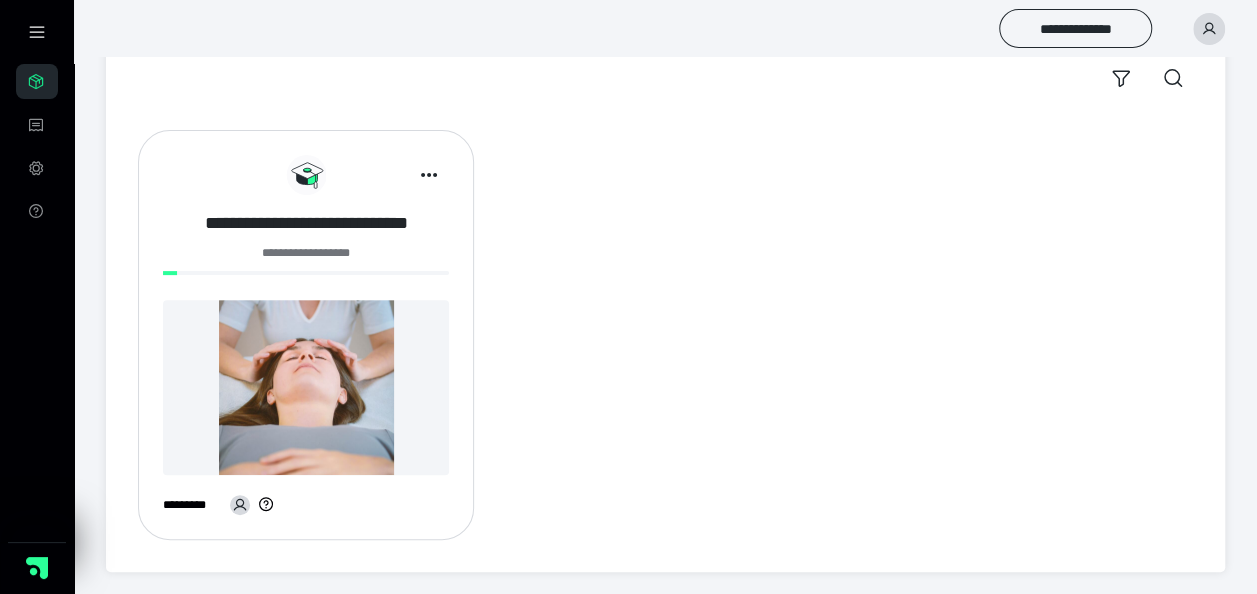 click on "**********" at bounding box center [306, 223] 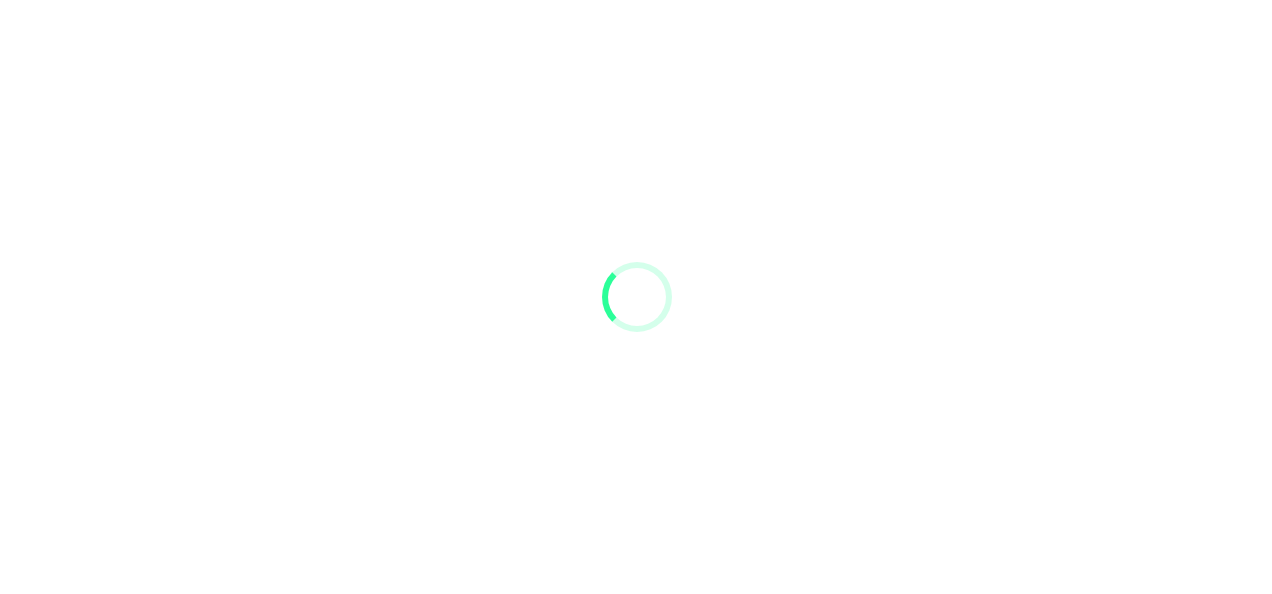 scroll, scrollTop: 0, scrollLeft: 0, axis: both 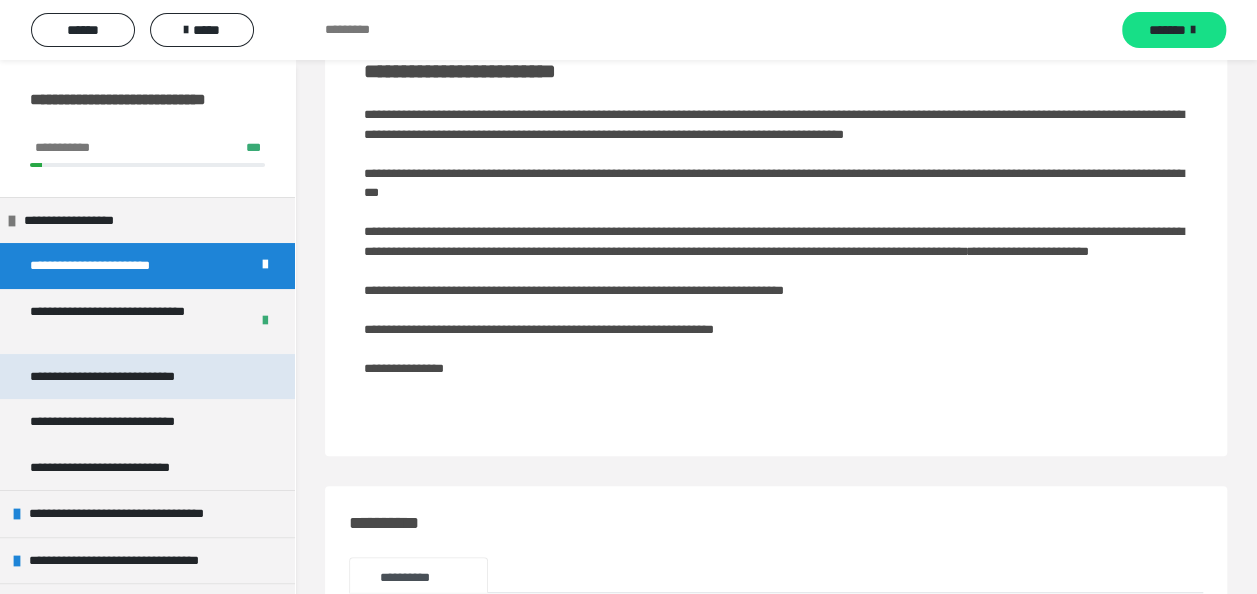 click on "**********" at bounding box center [132, 377] 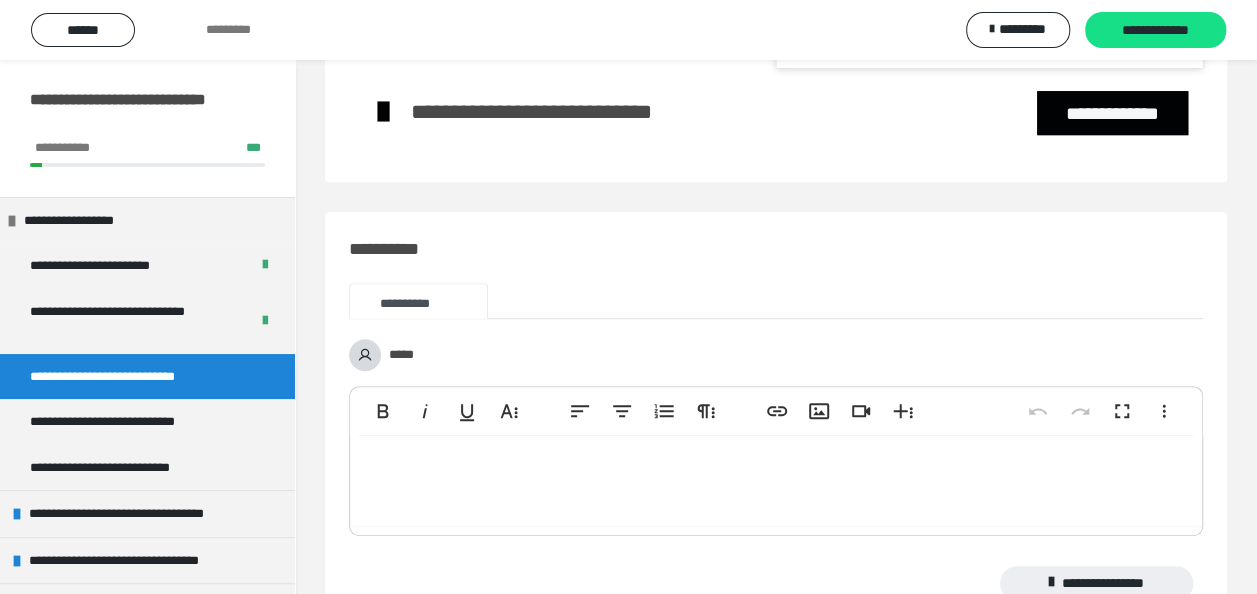 scroll, scrollTop: 600, scrollLeft: 0, axis: vertical 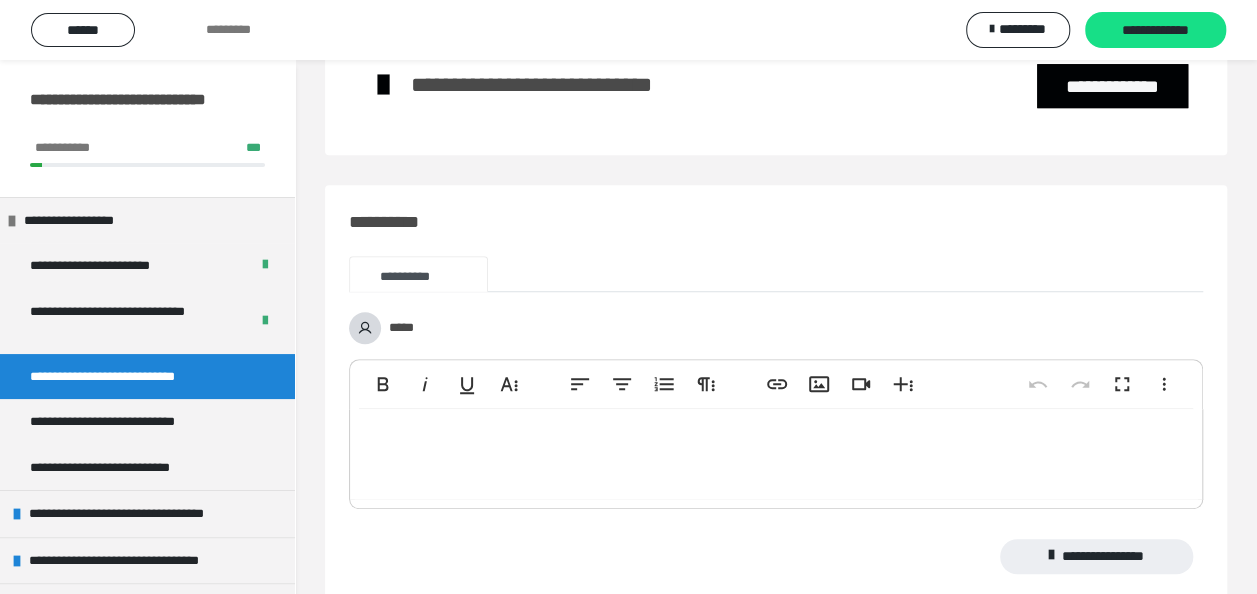 click at bounding box center (1052, 18) 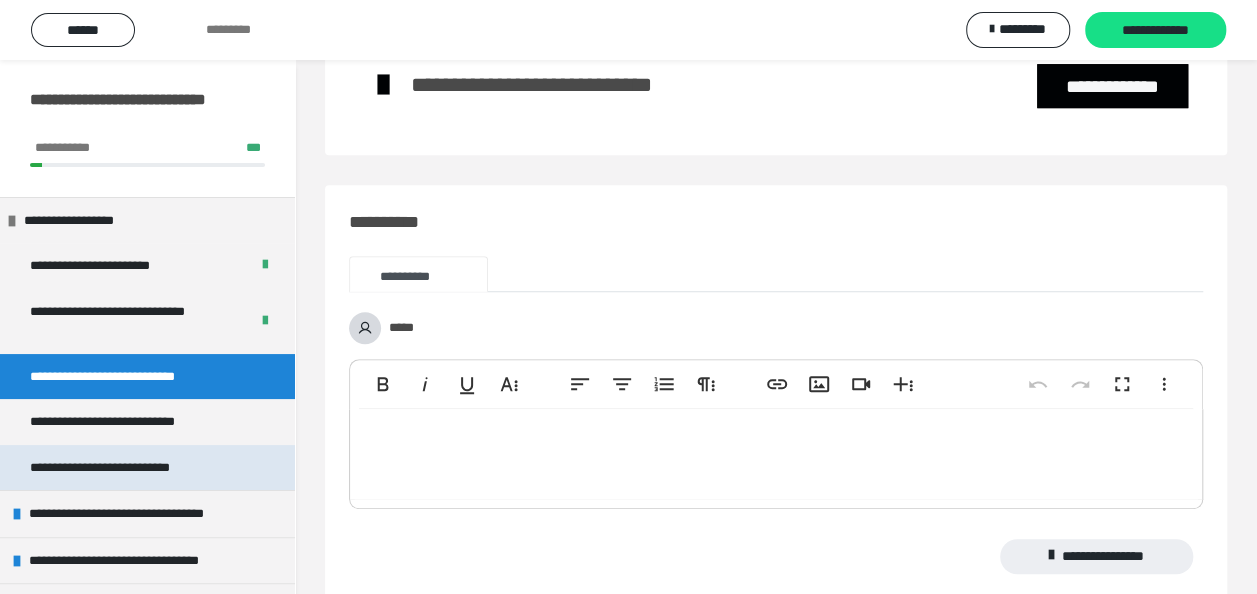 click on "**********" at bounding box center [123, 468] 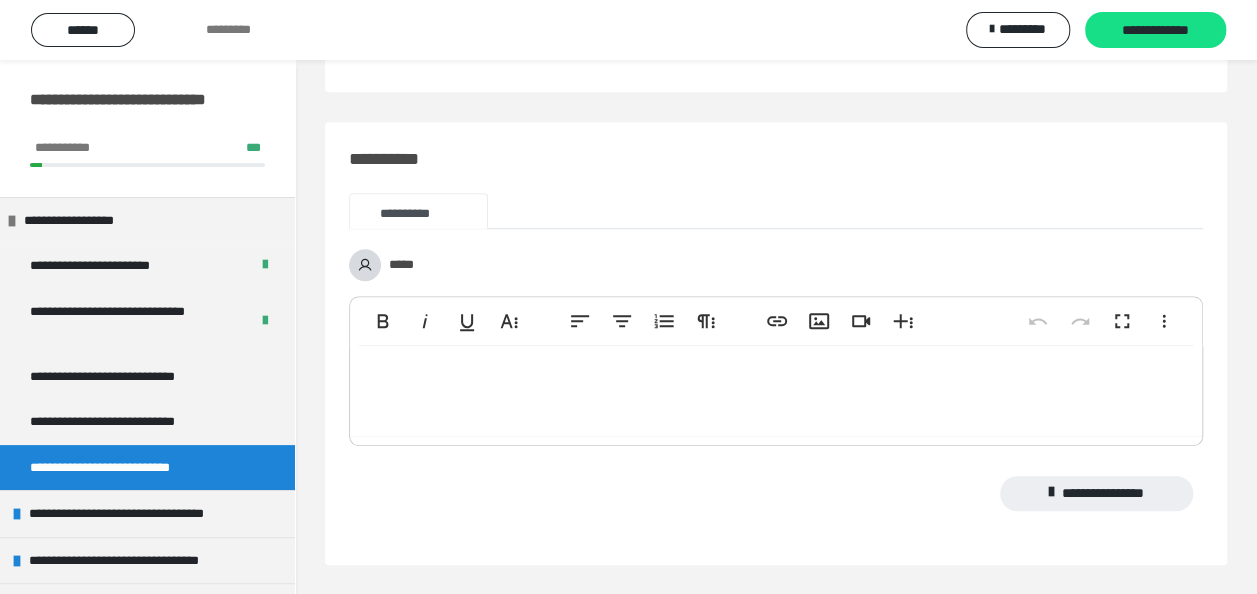 scroll, scrollTop: 600, scrollLeft: 0, axis: vertical 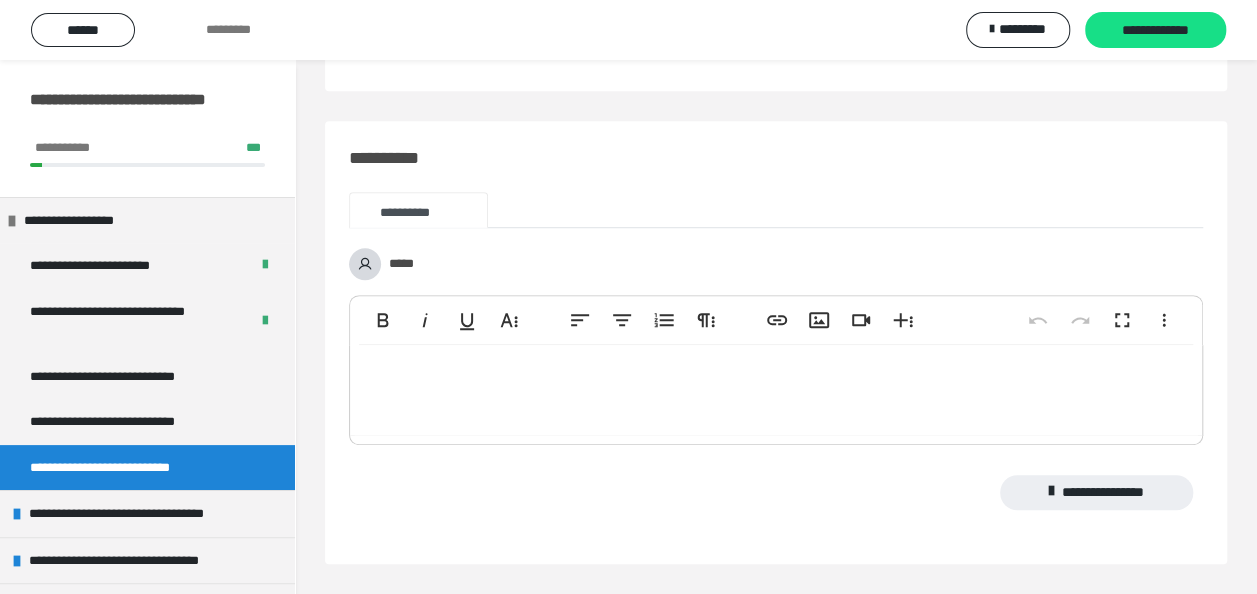 click at bounding box center [519, -85] 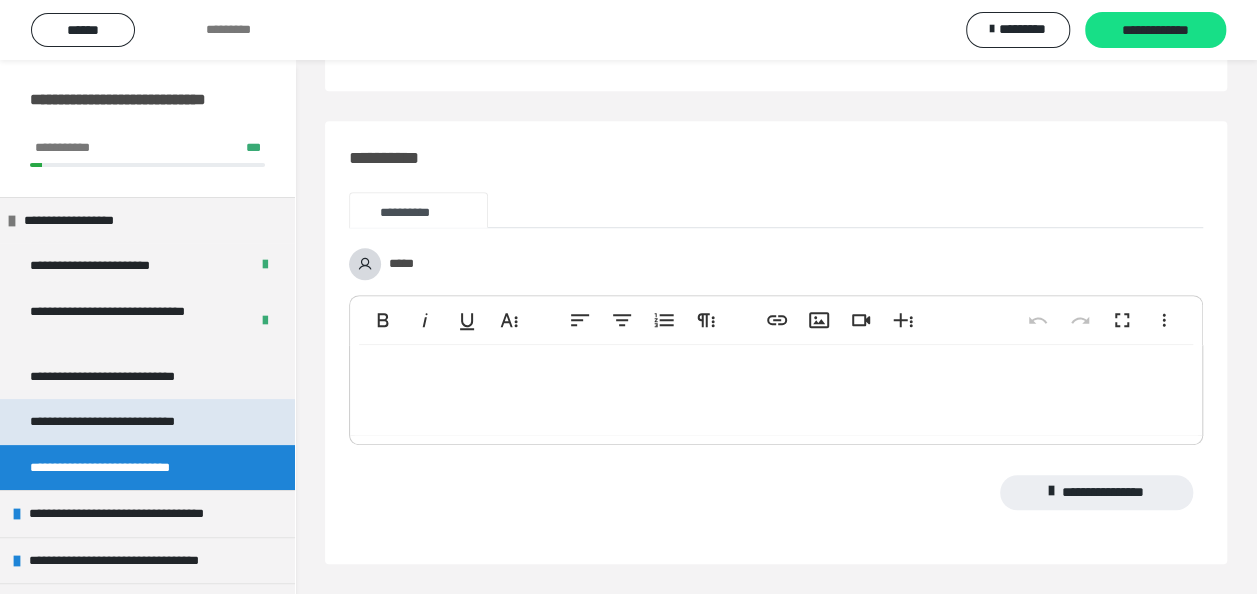 click on "**********" at bounding box center (128, 422) 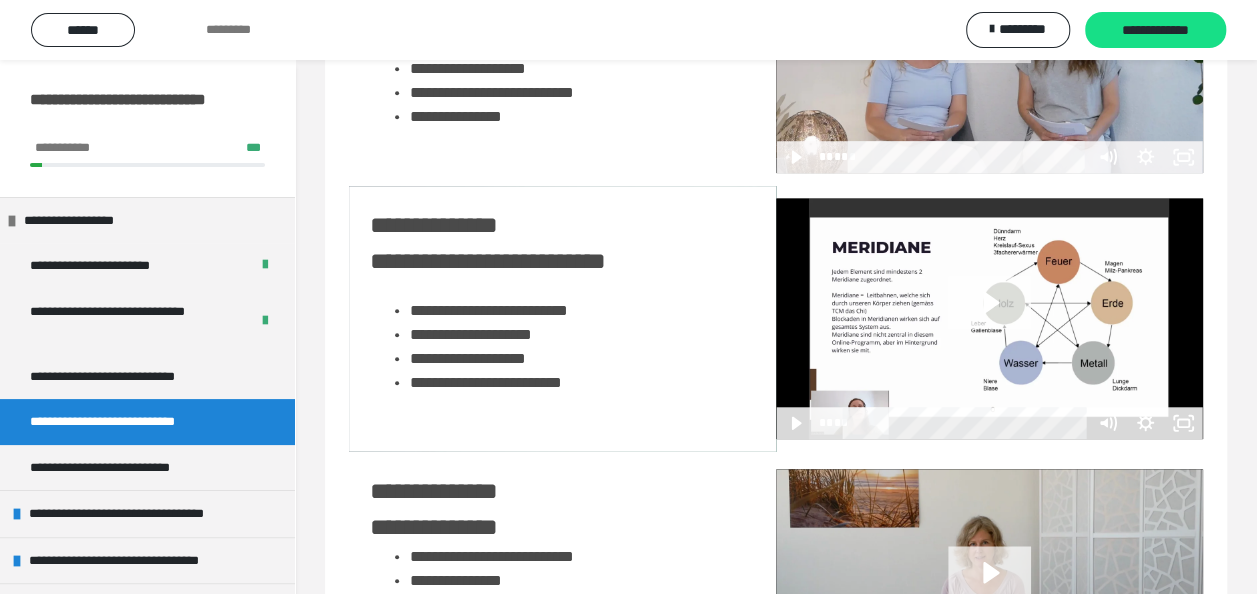 scroll, scrollTop: 900, scrollLeft: 0, axis: vertical 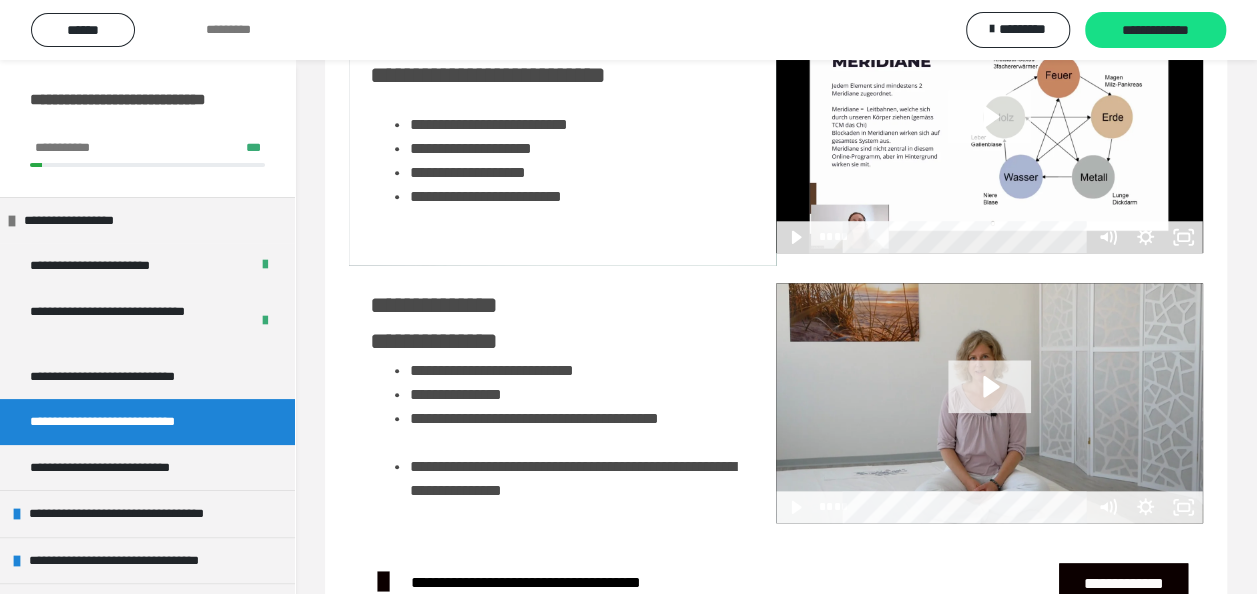 click 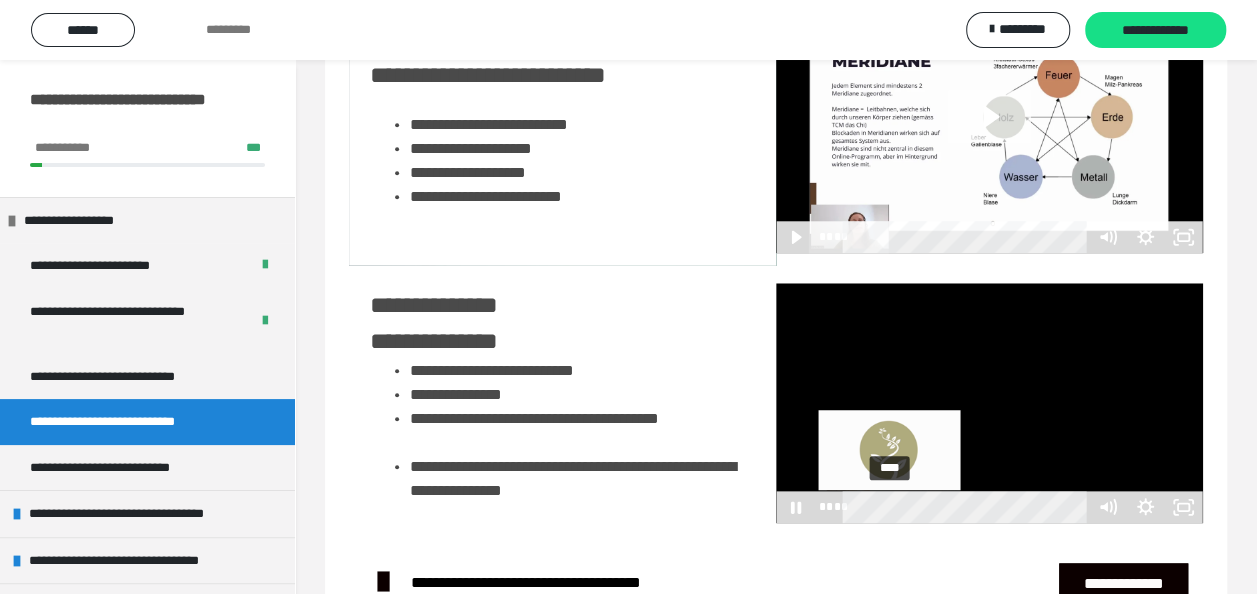 click on "****" at bounding box center (968, 507) 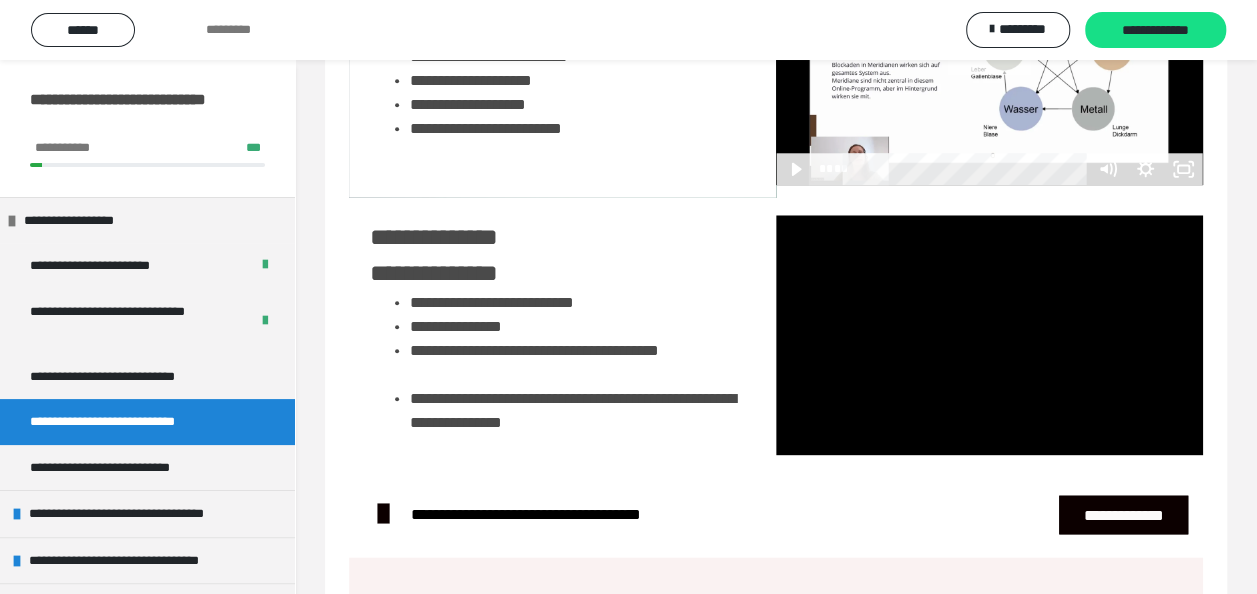 scroll, scrollTop: 1000, scrollLeft: 0, axis: vertical 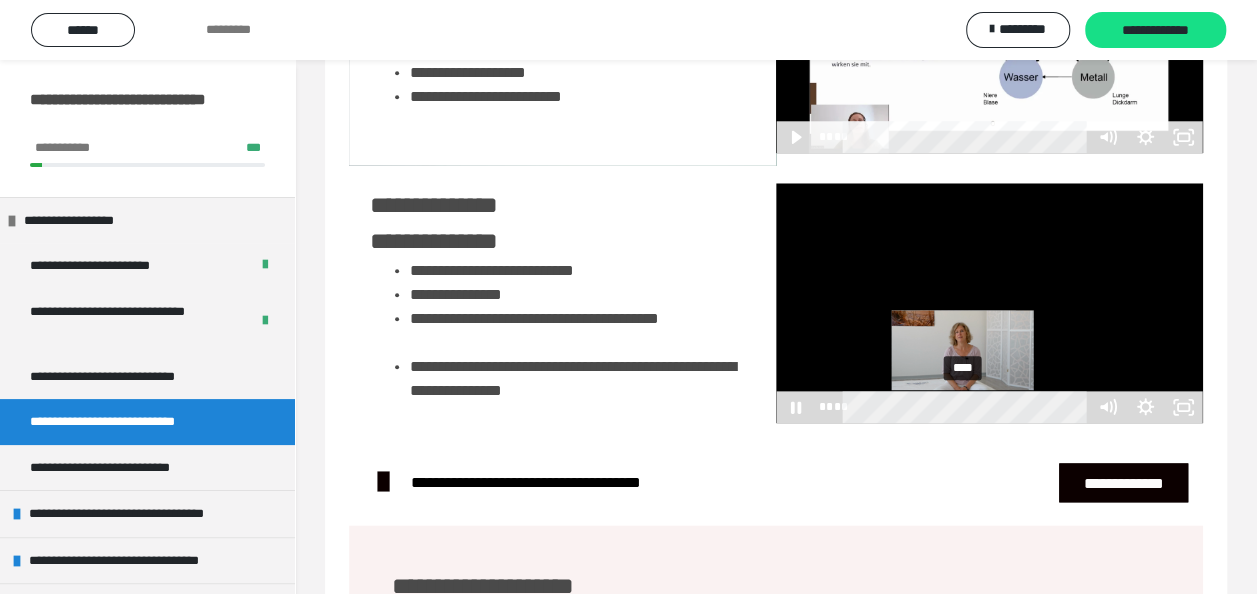 click on "****" at bounding box center [968, 407] 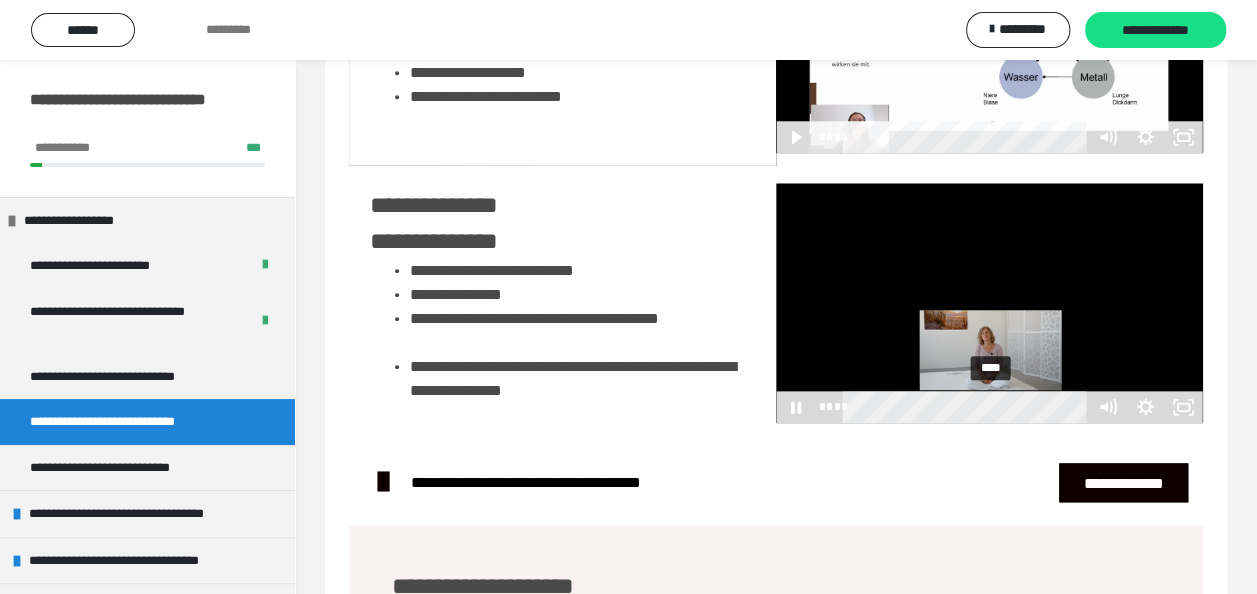 click on "****" at bounding box center (968, 407) 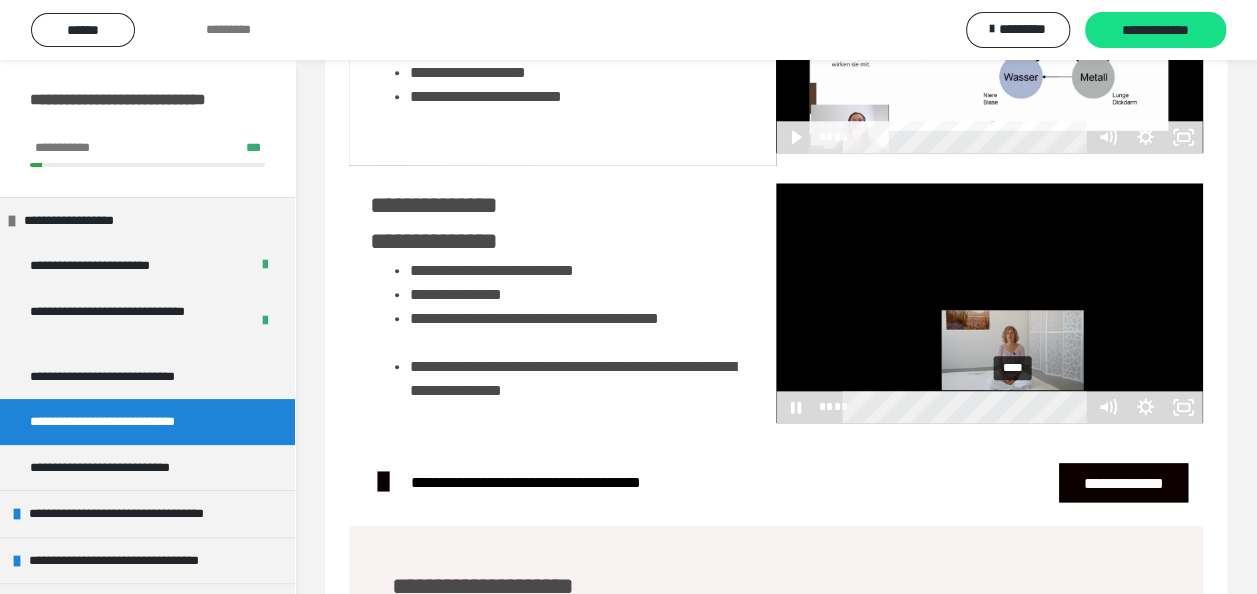 click on "****" at bounding box center [968, 407] 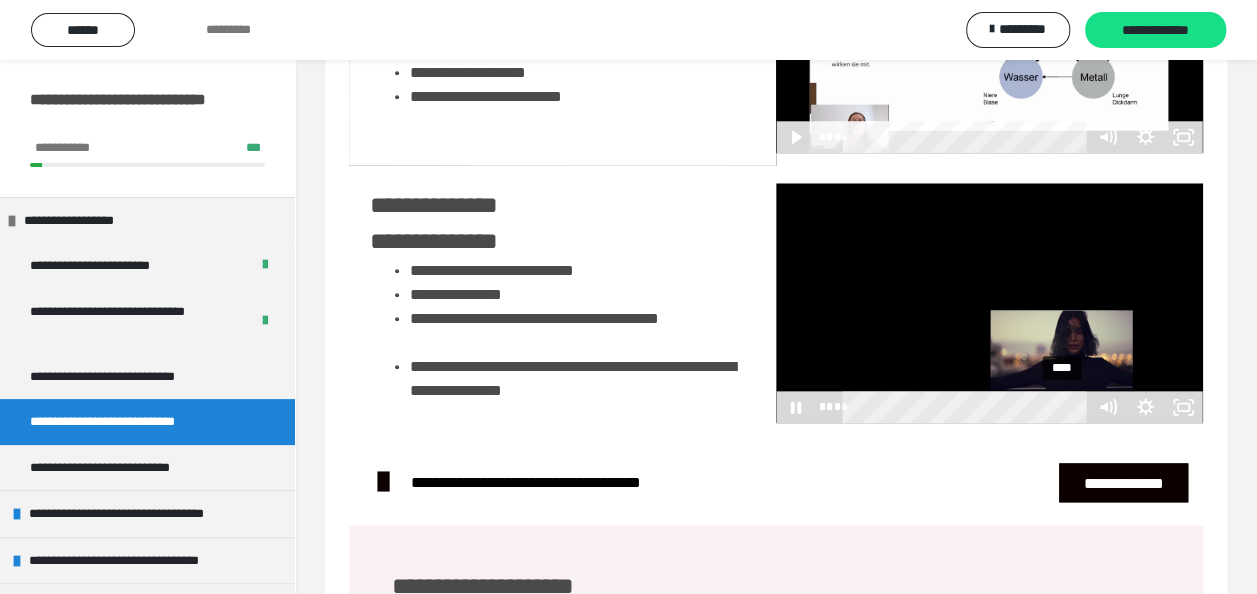 click on "****" at bounding box center [968, 407] 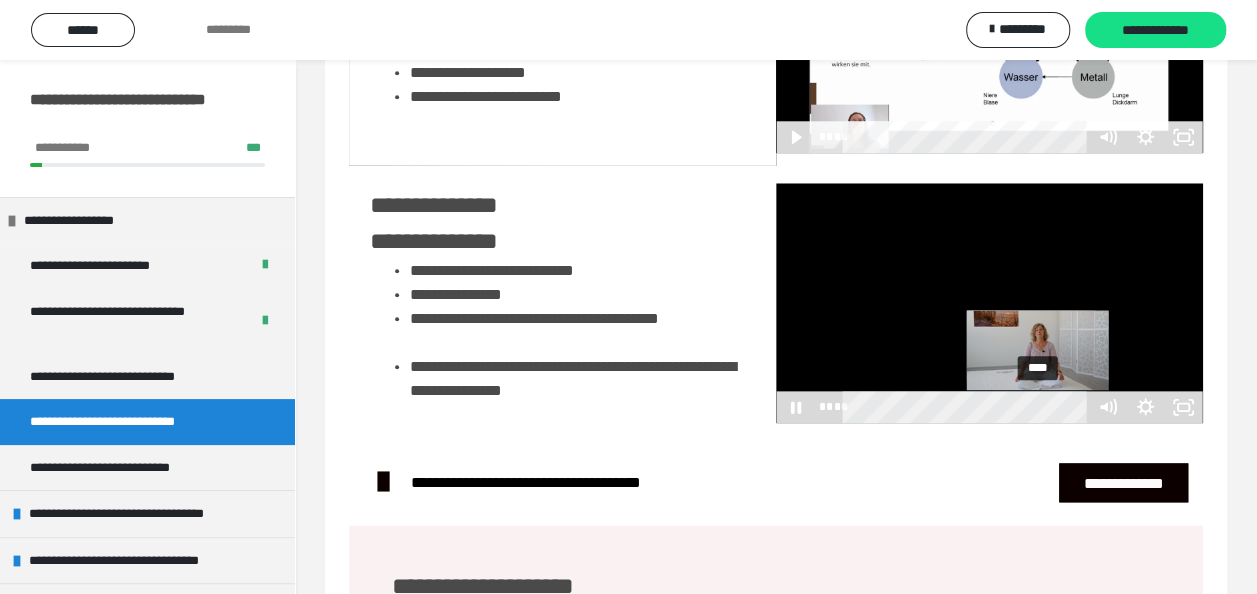 click on "****" at bounding box center [968, 407] 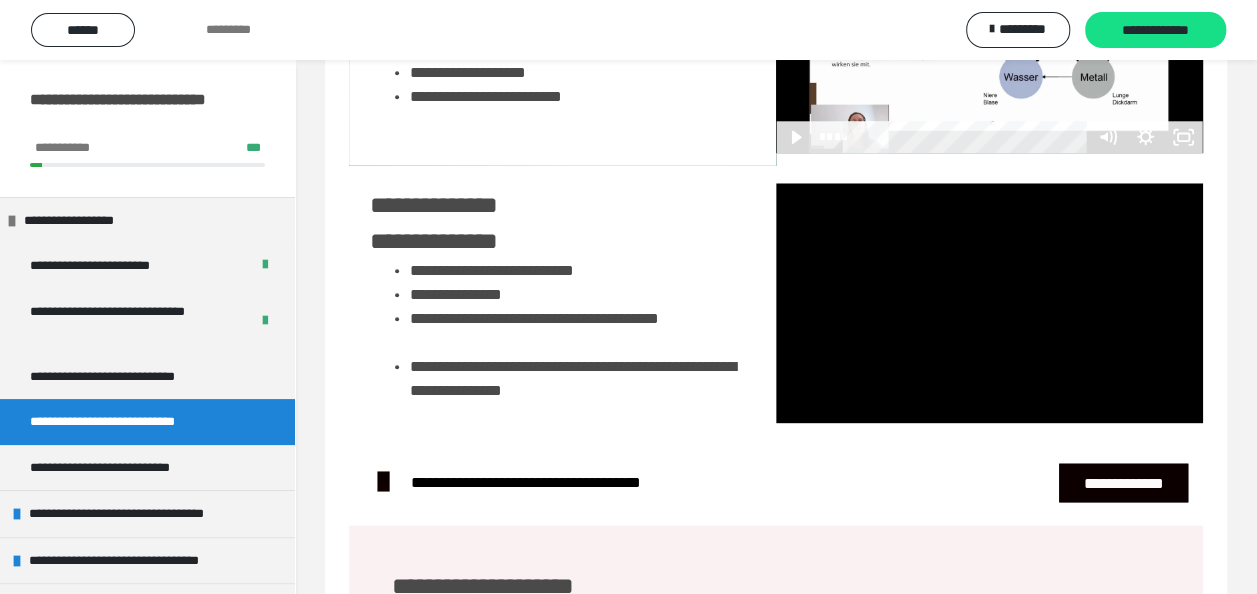 click on "**********" at bounding box center [1123, 482] 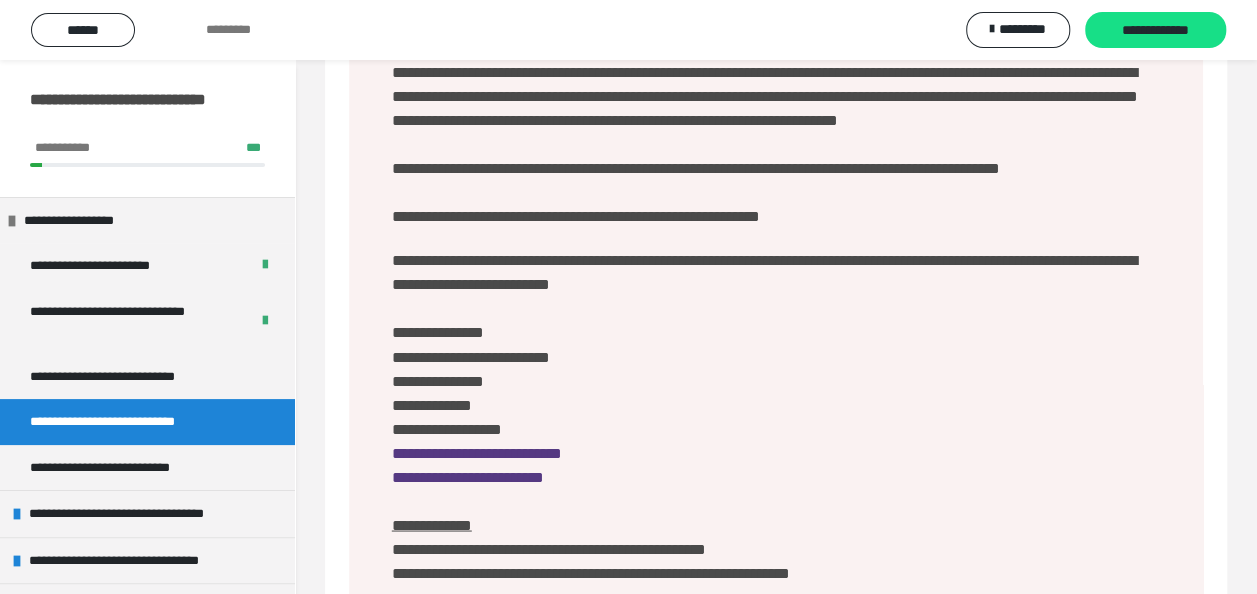 scroll, scrollTop: 1750, scrollLeft: 0, axis: vertical 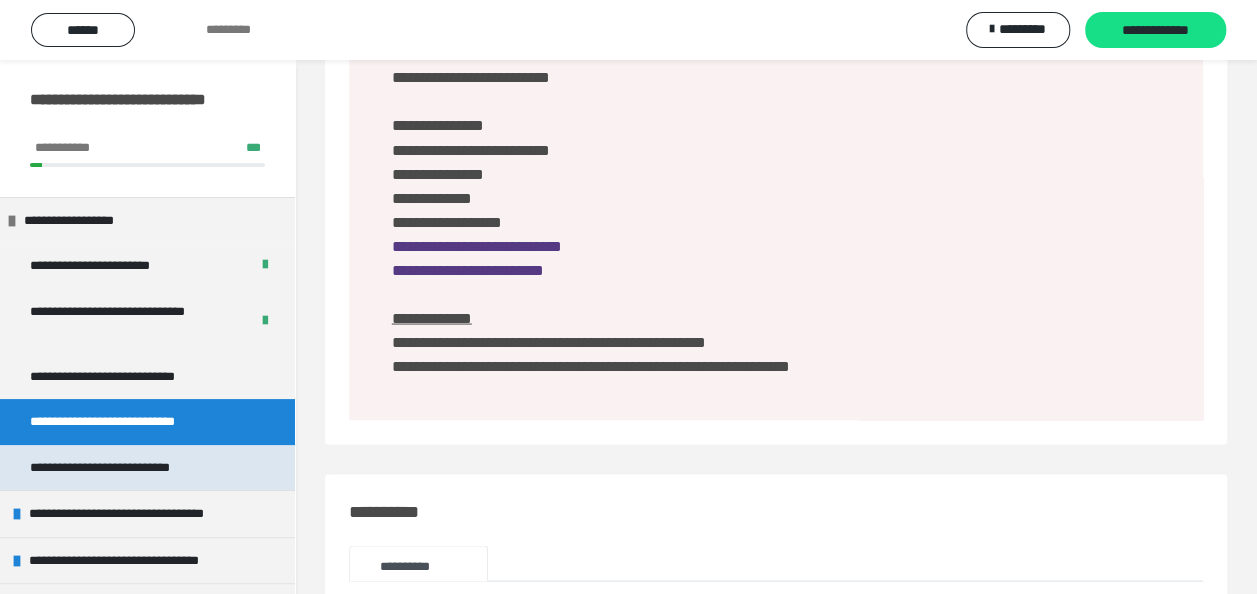 click on "**********" at bounding box center (123, 468) 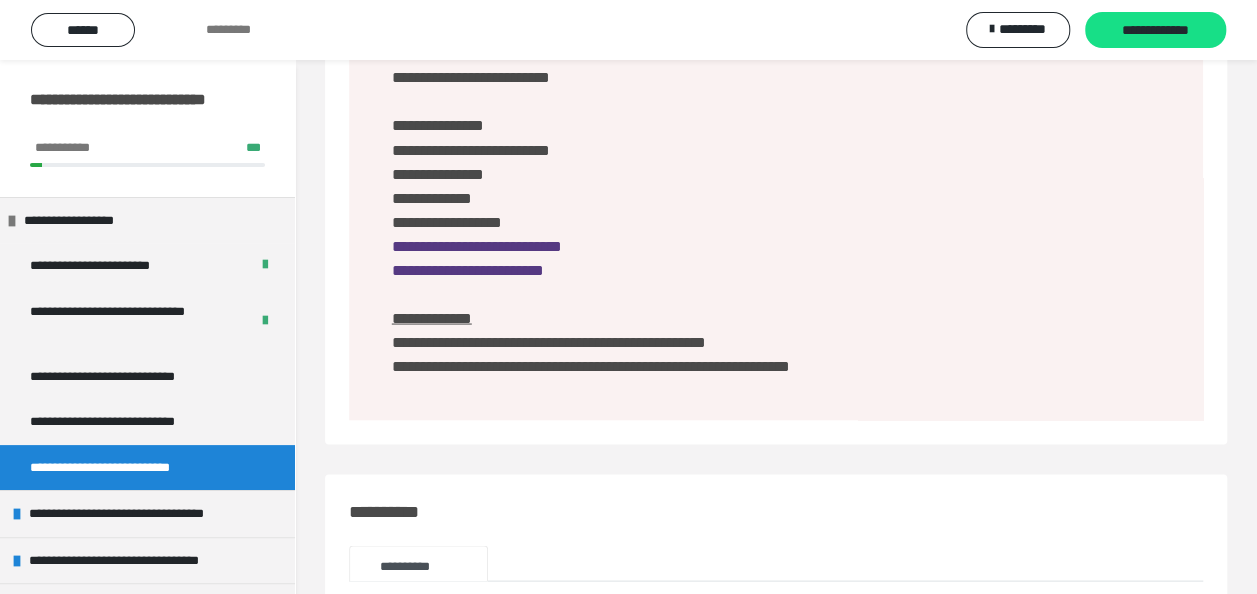 scroll, scrollTop: 884, scrollLeft: 0, axis: vertical 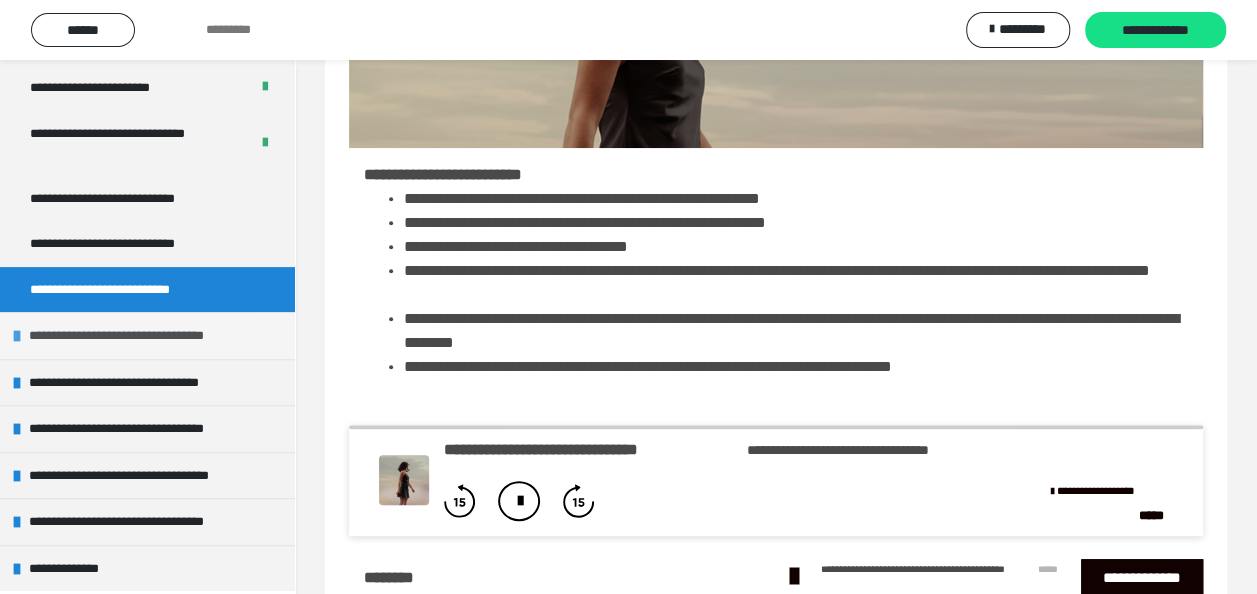click on "**********" at bounding box center [140, 336] 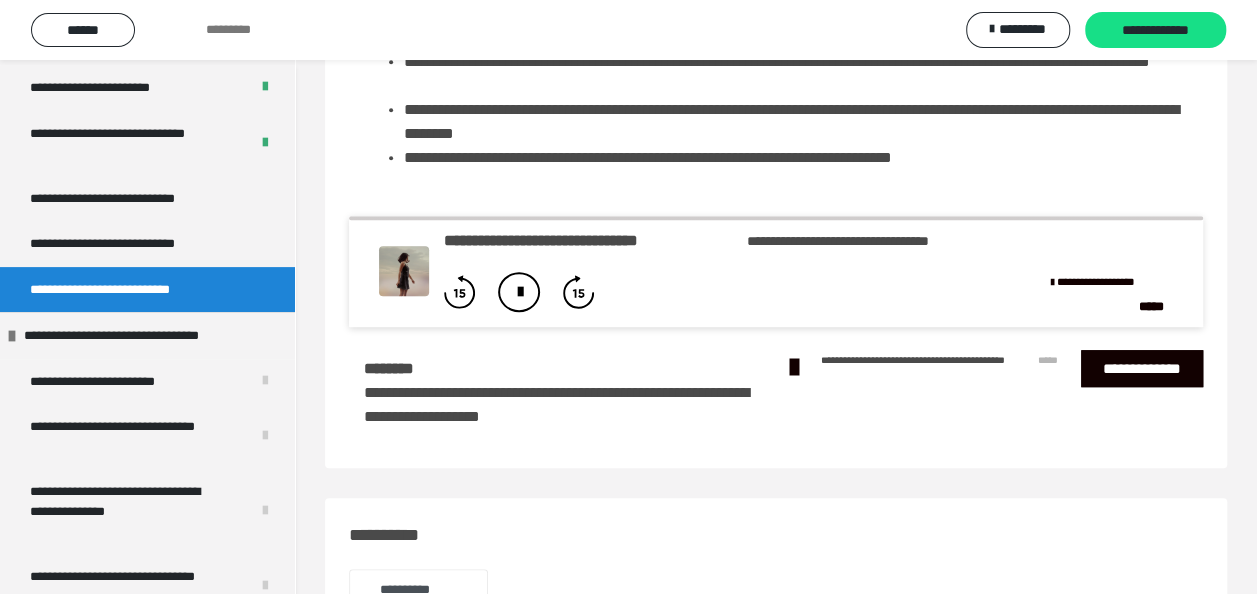 scroll, scrollTop: 600, scrollLeft: 0, axis: vertical 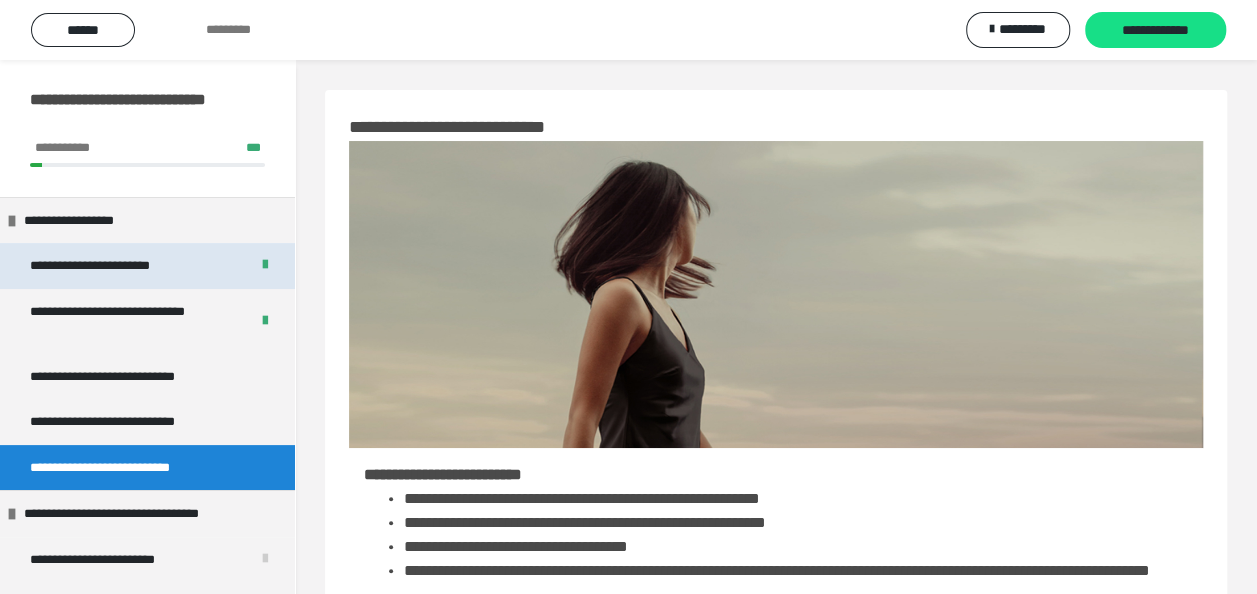 click on "**********" at bounding box center (116, 266) 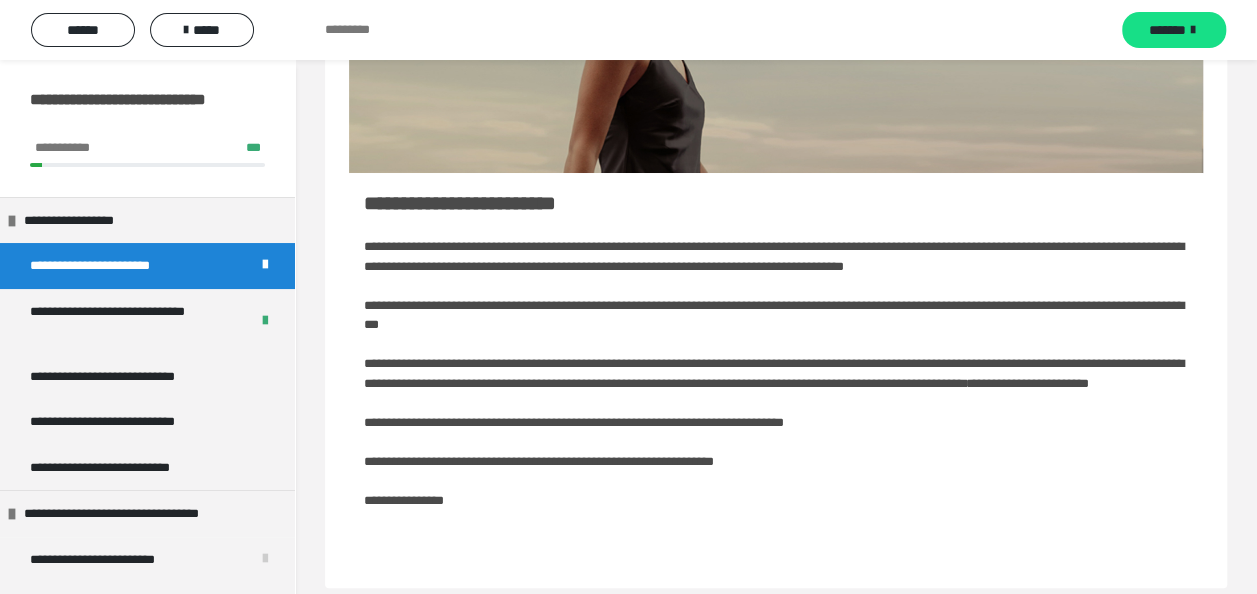 scroll, scrollTop: 300, scrollLeft: 0, axis: vertical 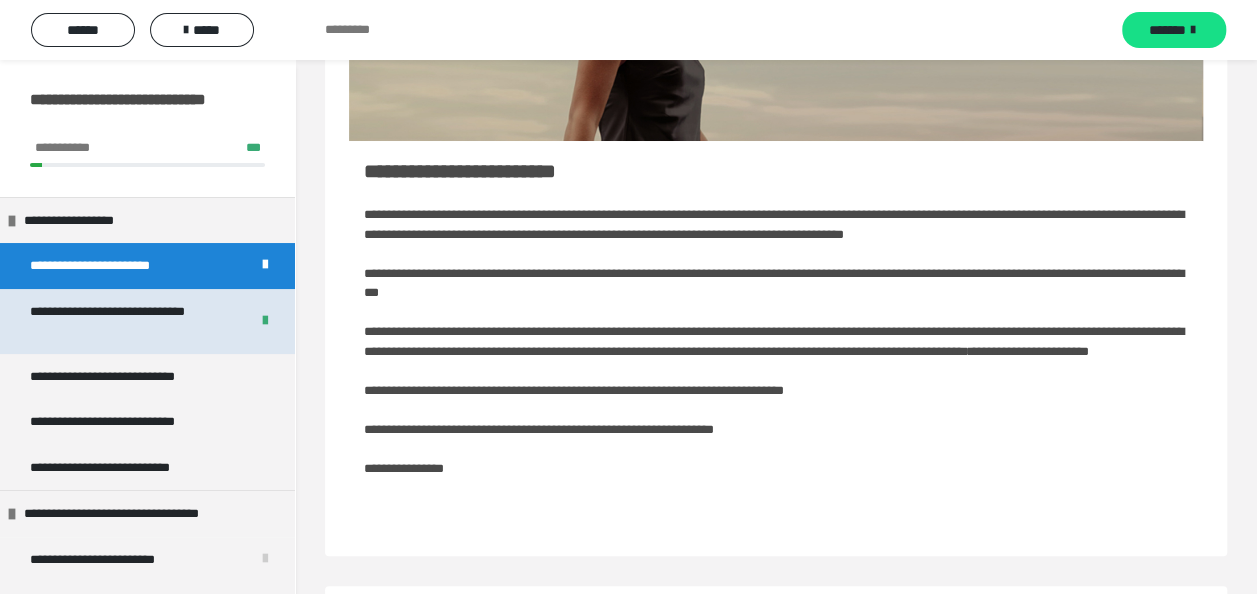 click on "**********" at bounding box center [124, 321] 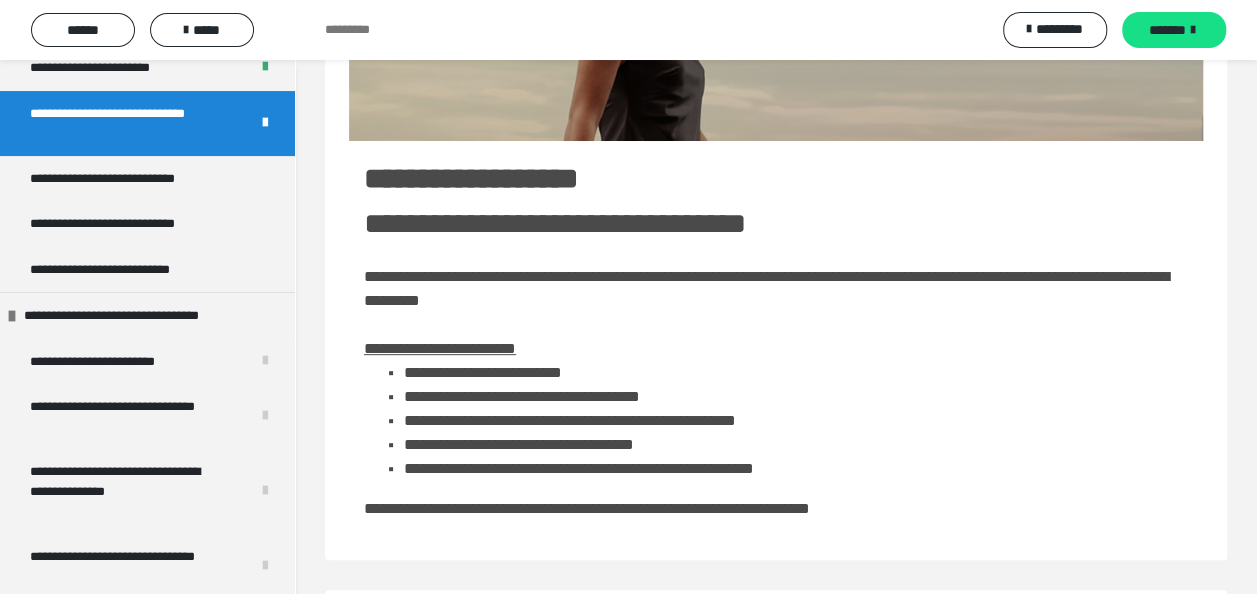 scroll, scrollTop: 200, scrollLeft: 0, axis: vertical 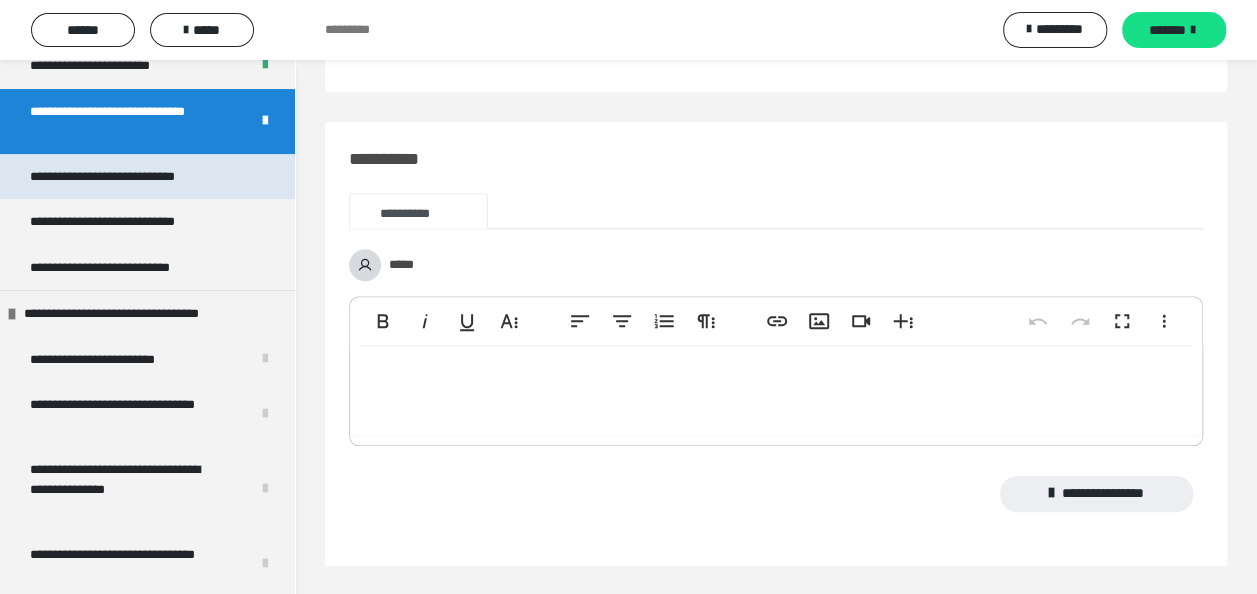 click on "**********" at bounding box center [132, 177] 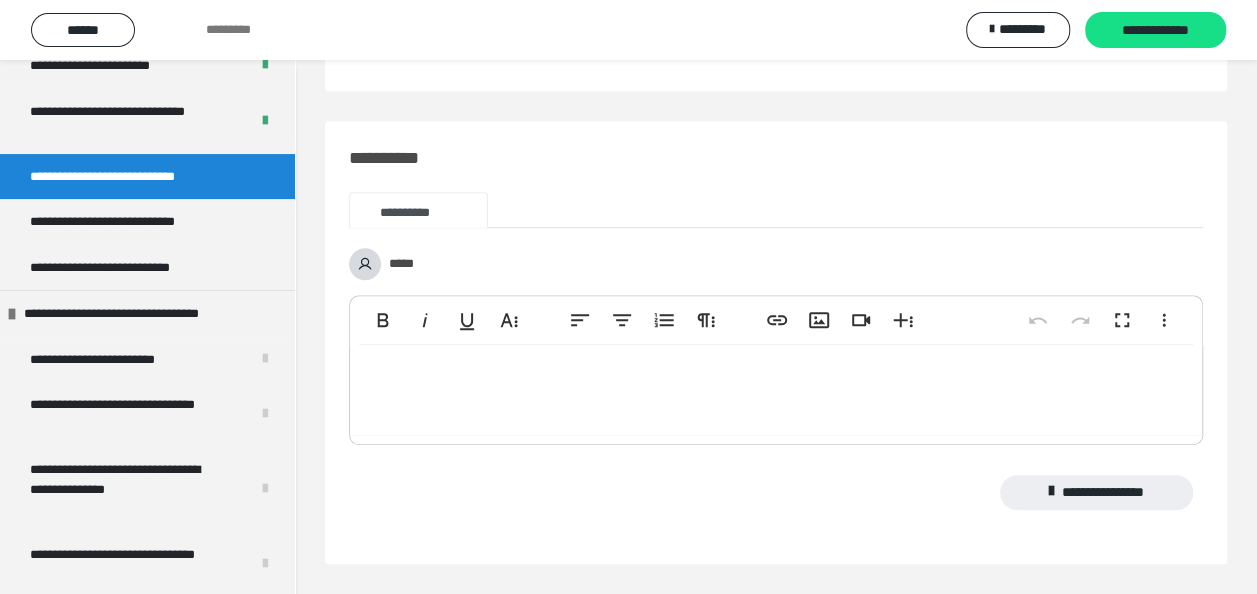 click on "**********" at bounding box center [1112, 22] 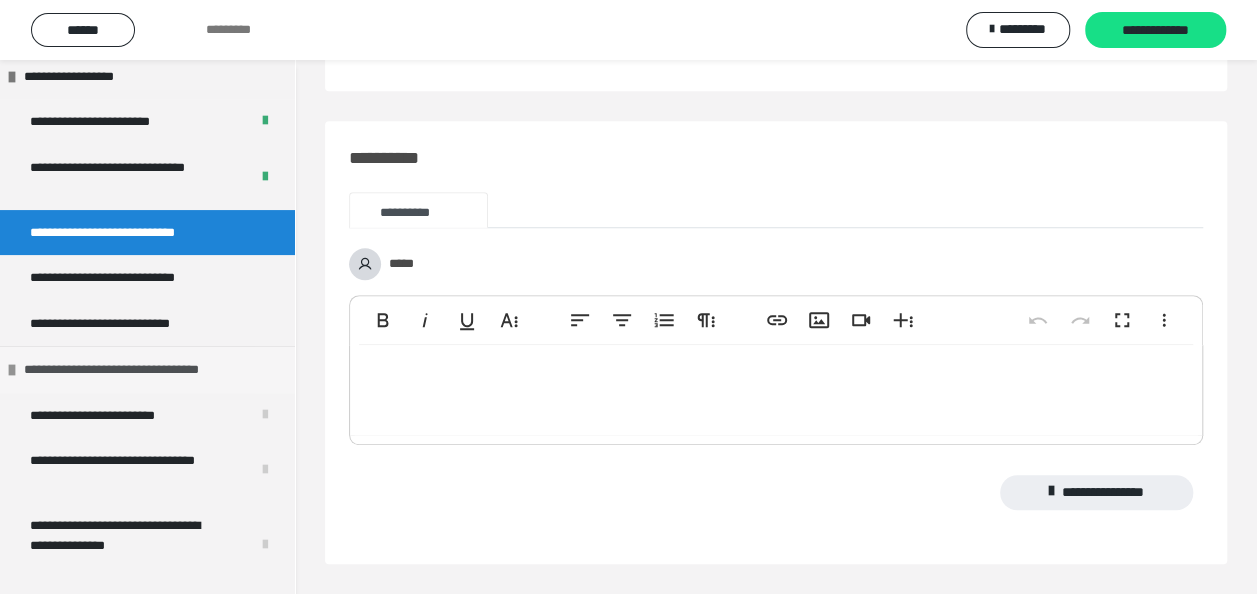 scroll, scrollTop: 100, scrollLeft: 0, axis: vertical 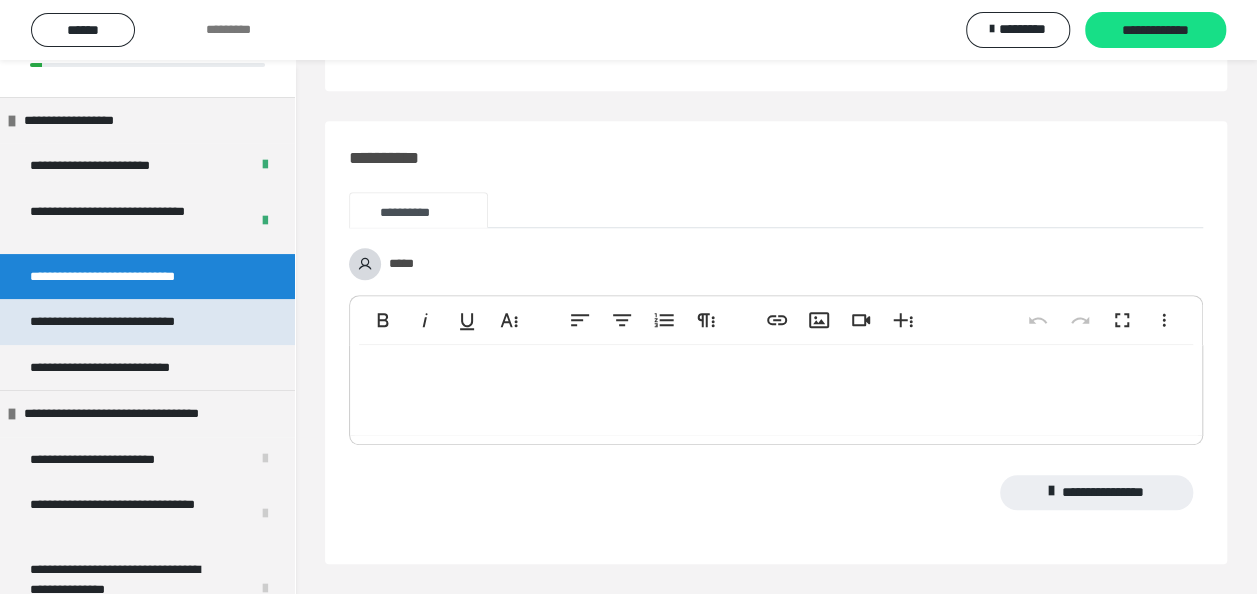 click on "**********" at bounding box center (128, 322) 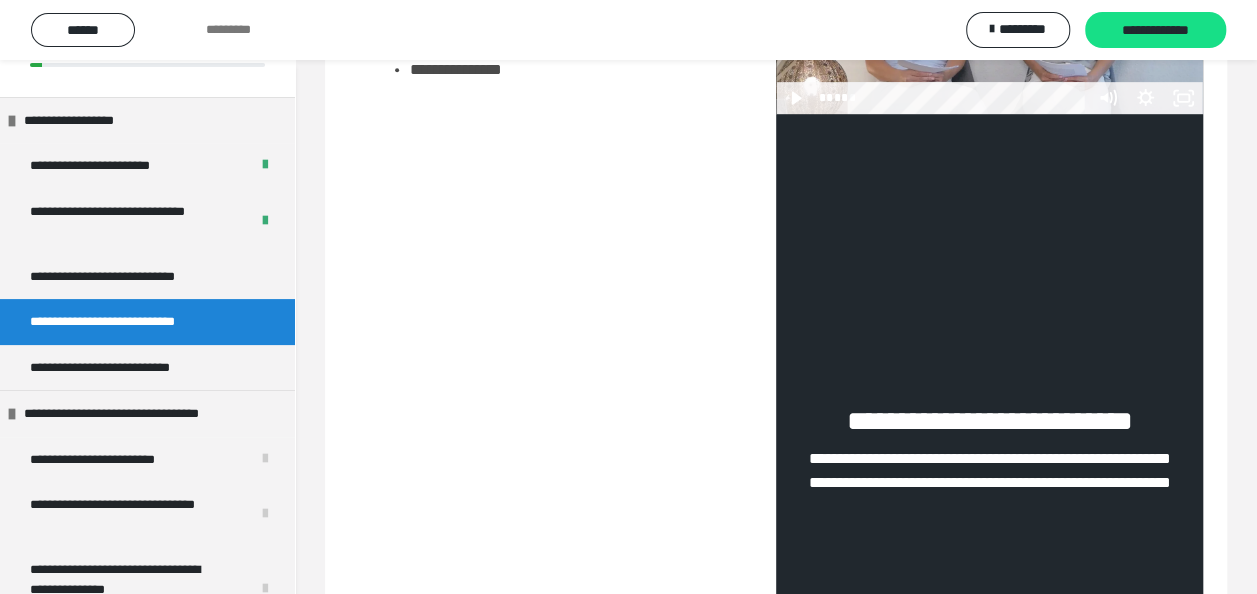 scroll, scrollTop: 768, scrollLeft: 0, axis: vertical 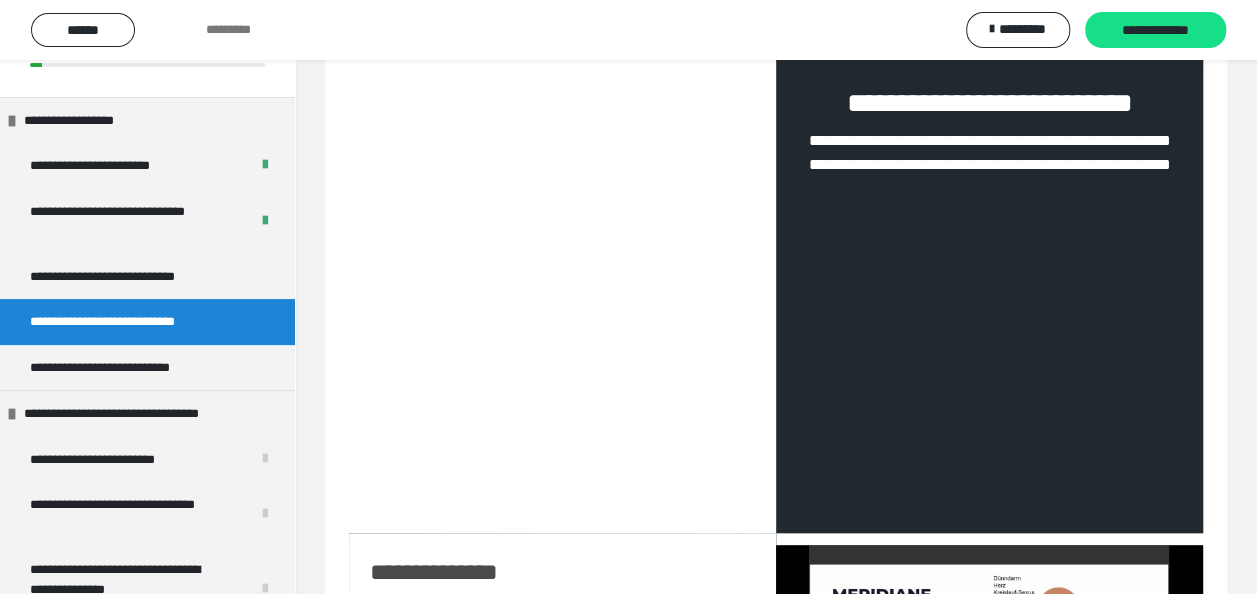 click on "**********" at bounding box center (989, 44) 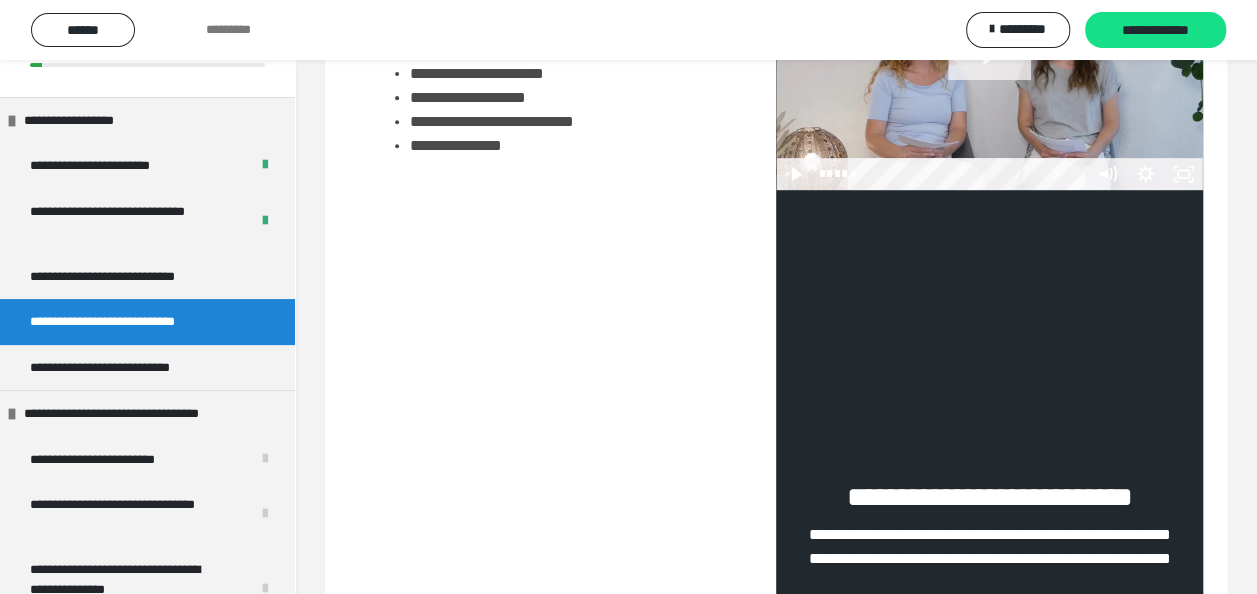 scroll, scrollTop: 368, scrollLeft: 0, axis: vertical 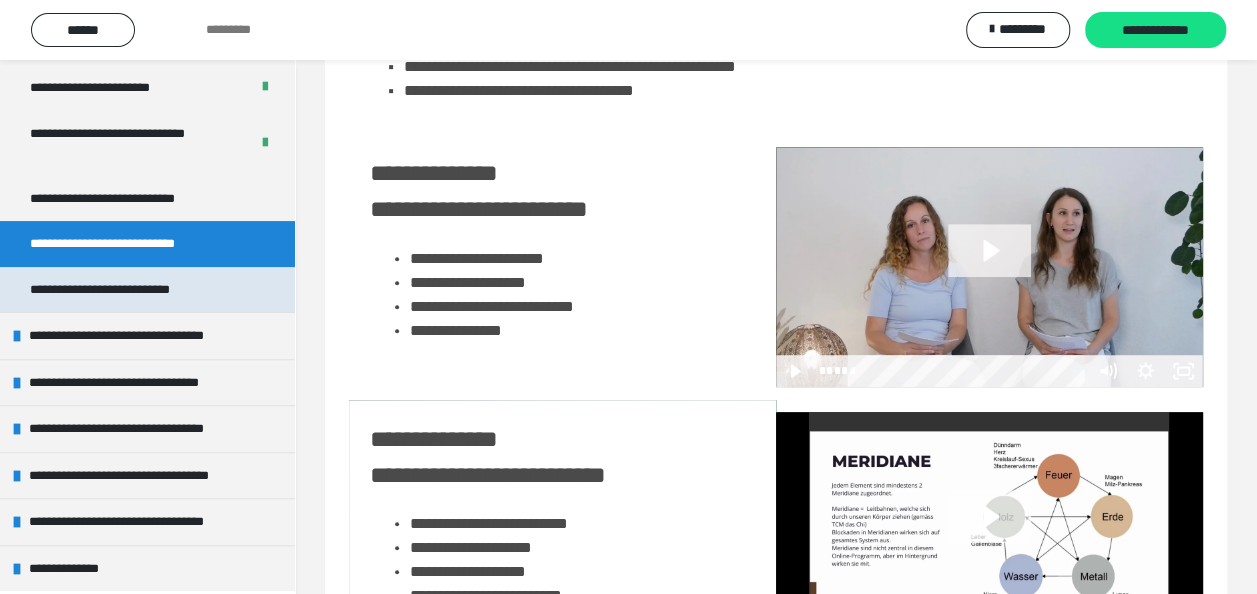 click on "**********" at bounding box center (147, 290) 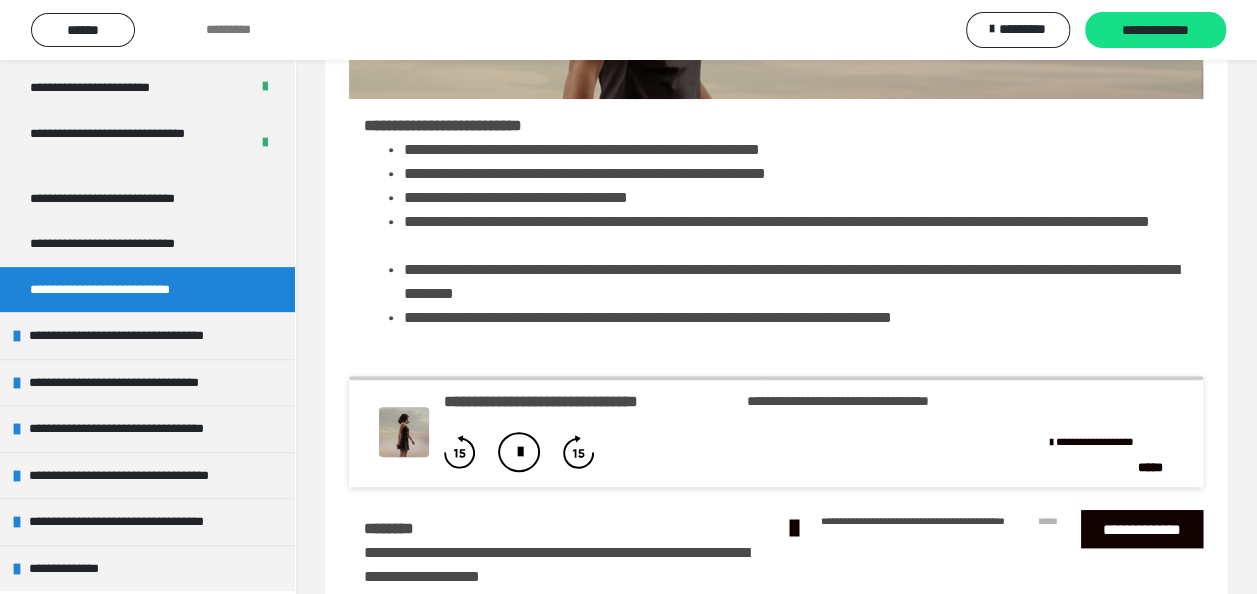 scroll, scrollTop: 300, scrollLeft: 0, axis: vertical 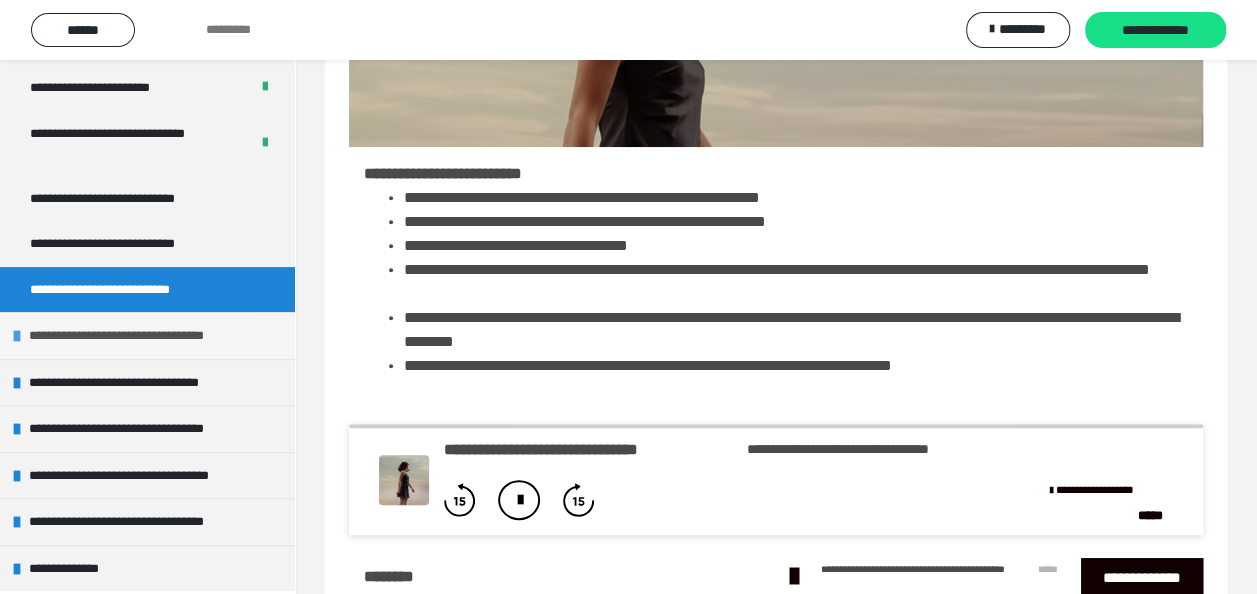 click on "**********" at bounding box center (140, 336) 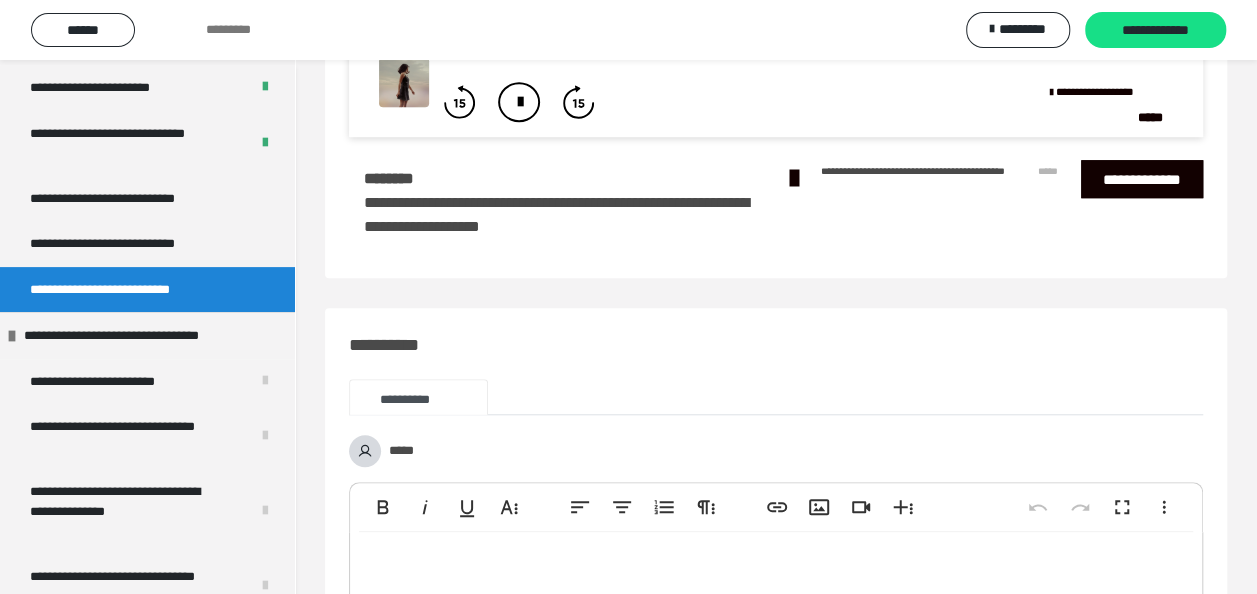 scroll, scrollTop: 700, scrollLeft: 0, axis: vertical 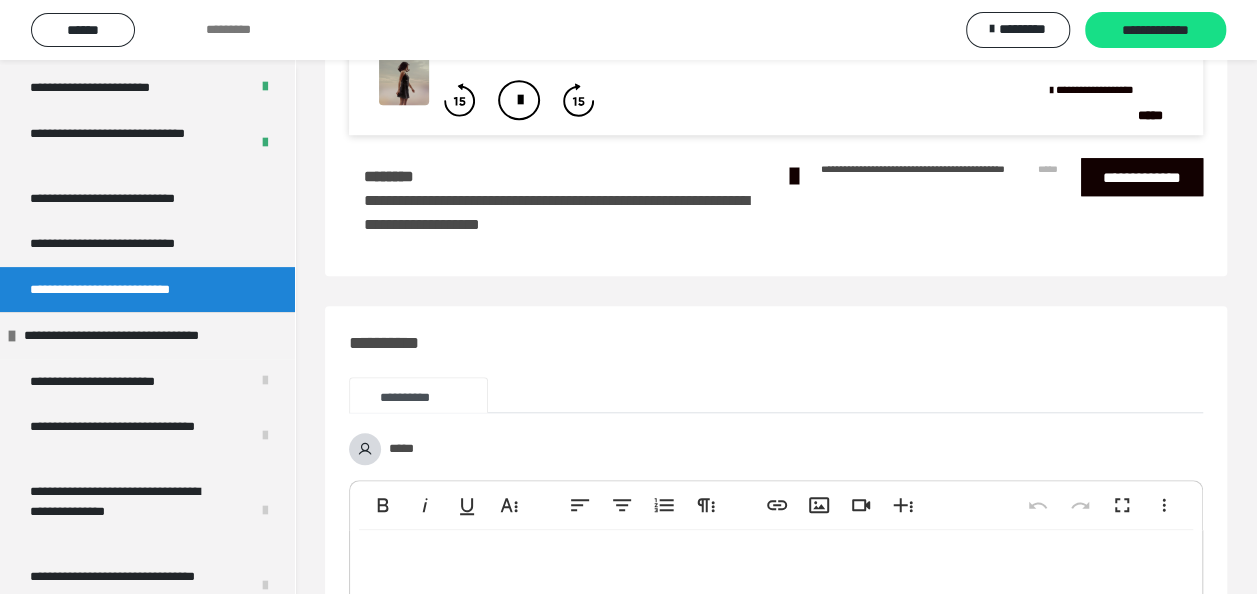 click on "**********" at bounding box center (1142, 177) 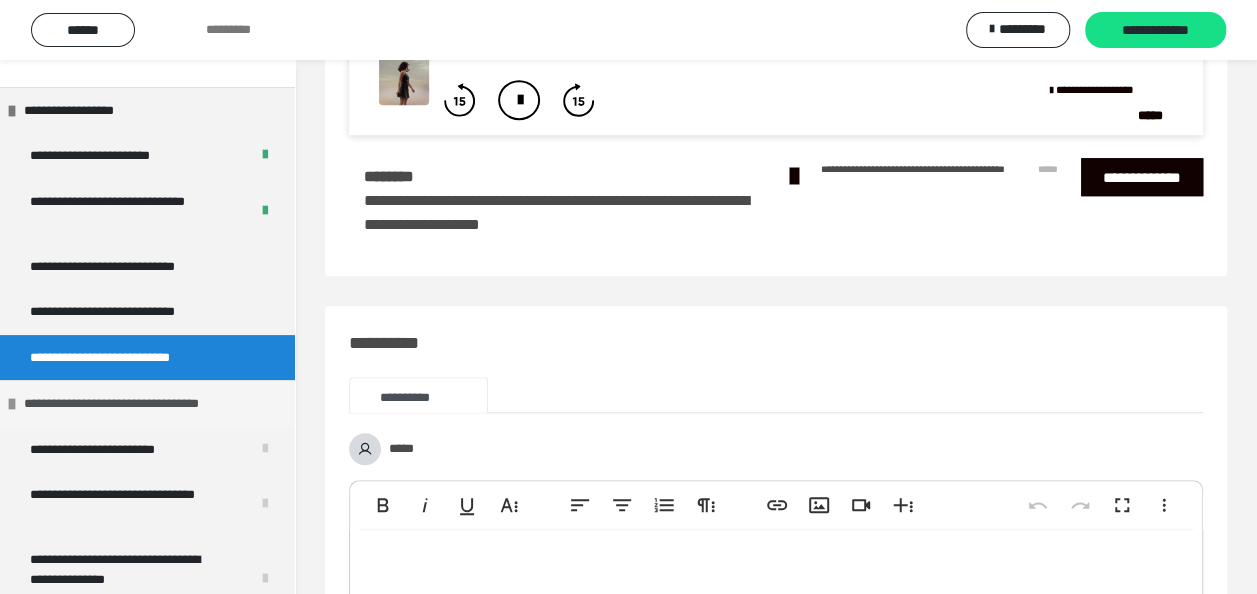 scroll, scrollTop: 78, scrollLeft: 0, axis: vertical 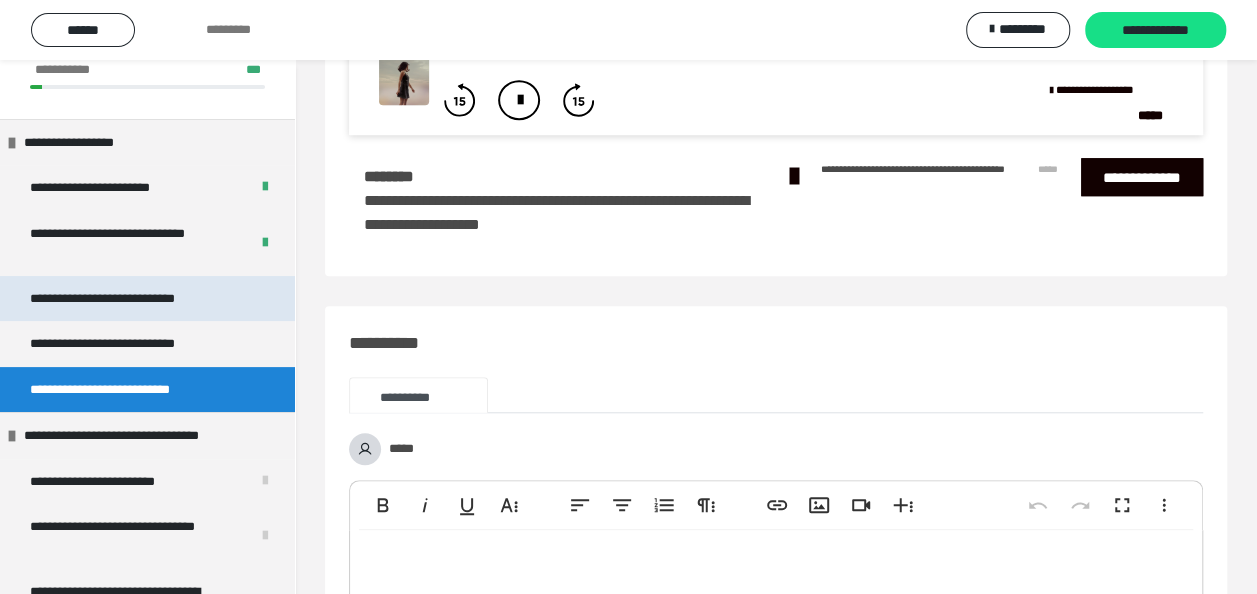 click on "**********" at bounding box center (132, 299) 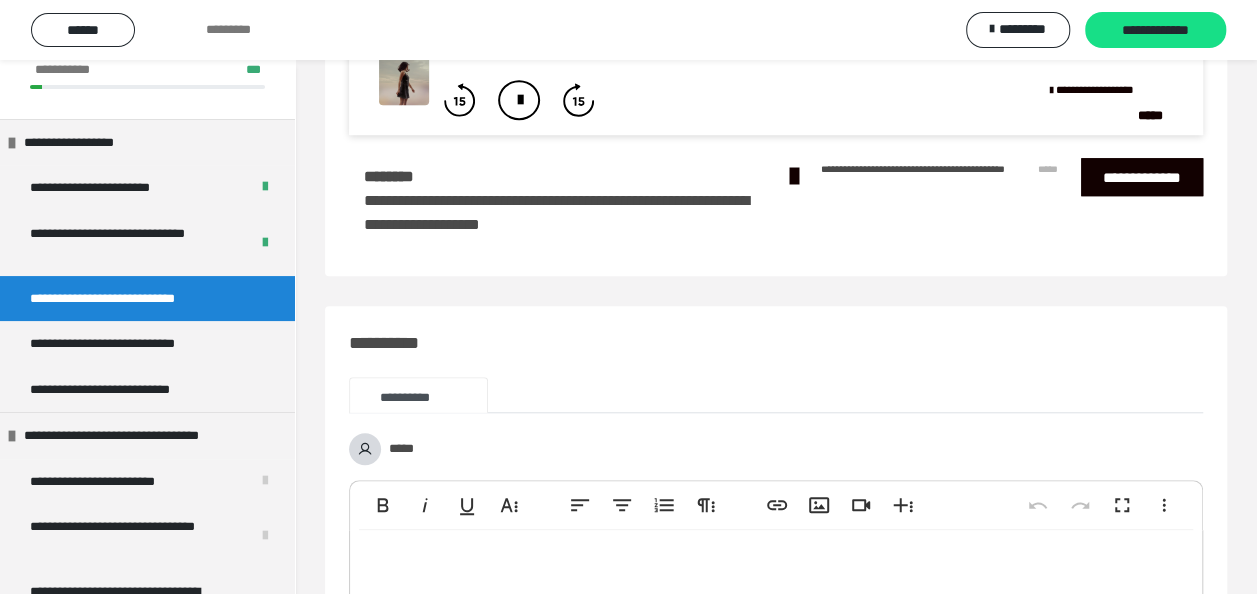 click on "**********" at bounding box center [132, 299] 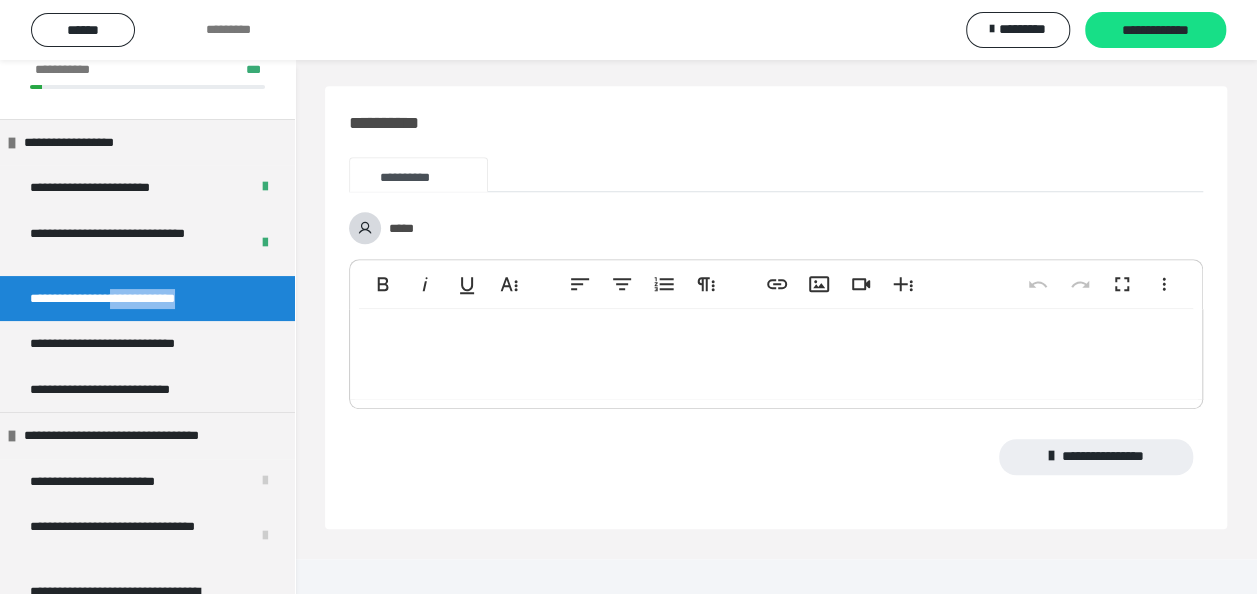 click on "**********" at bounding box center (132, 299) 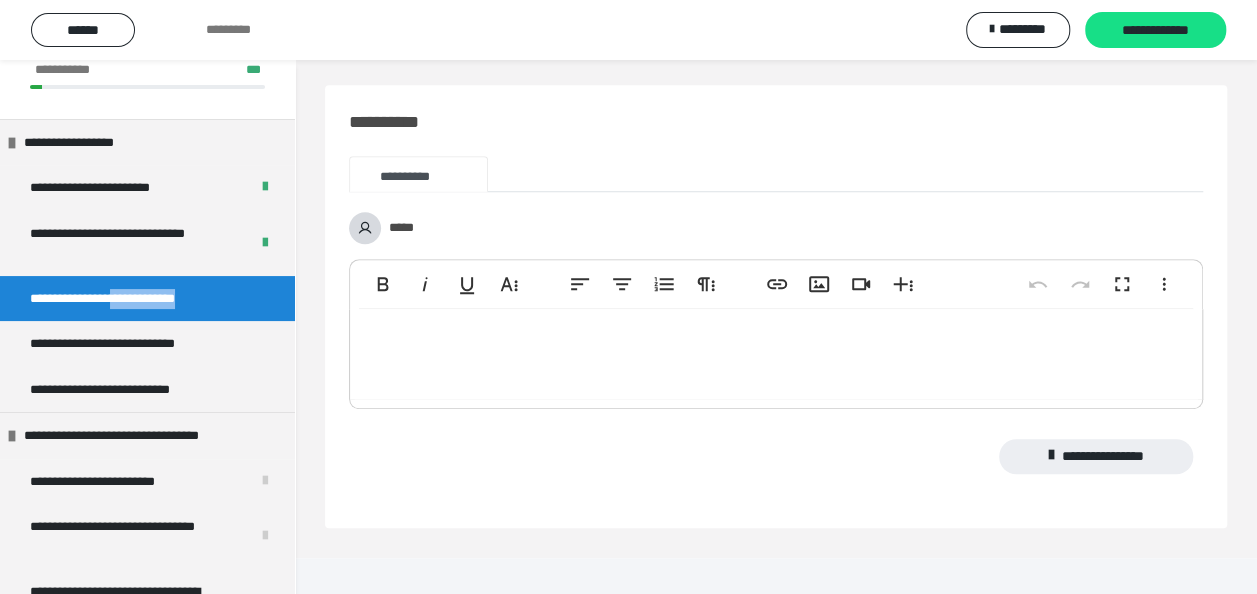 click on "**********" at bounding box center (1111, -14) 